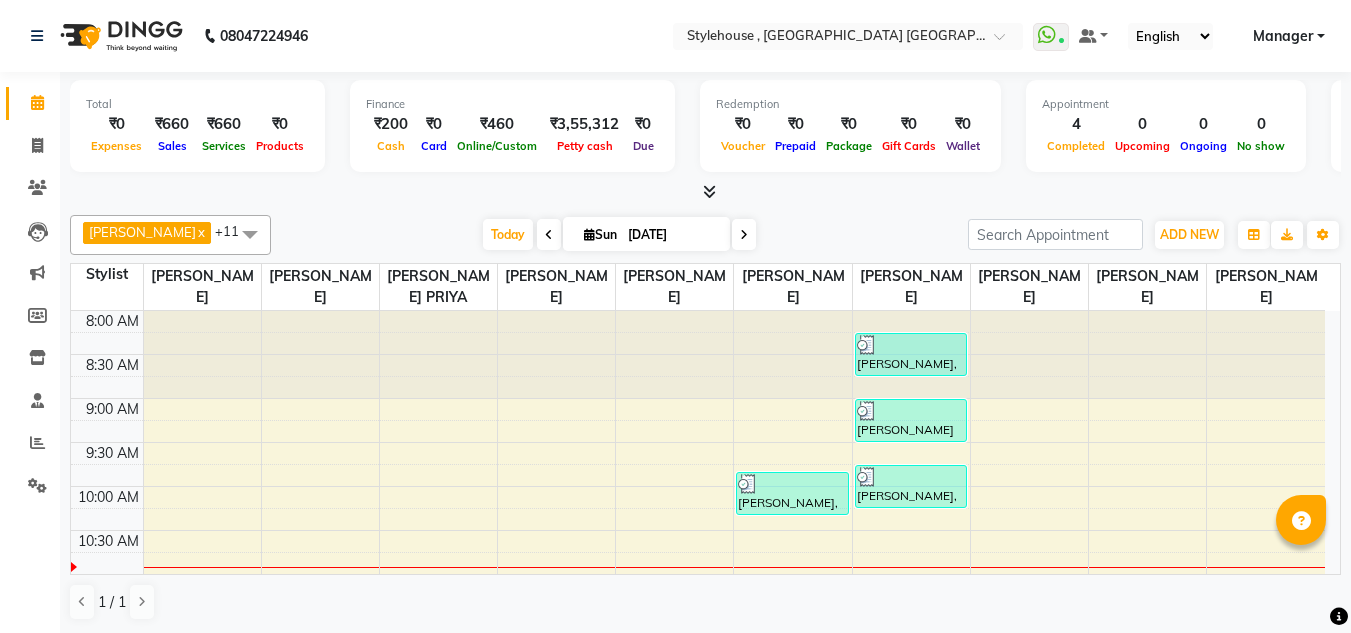scroll, scrollTop: 0, scrollLeft: 0, axis: both 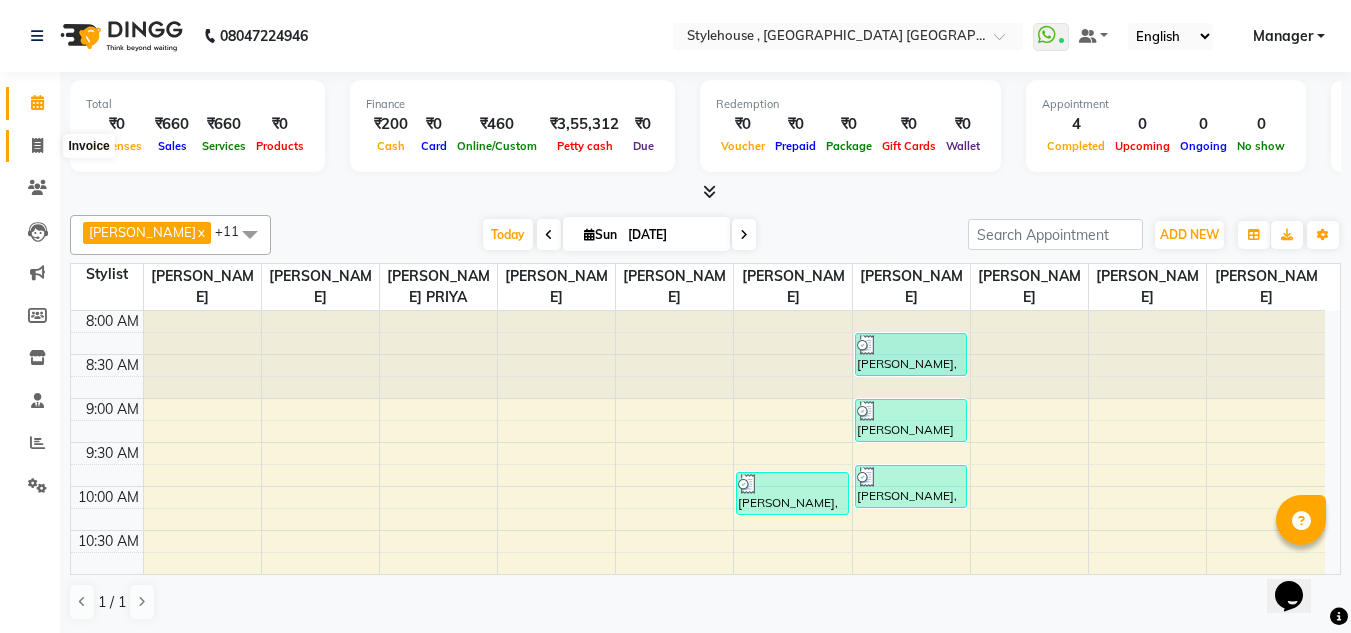 click 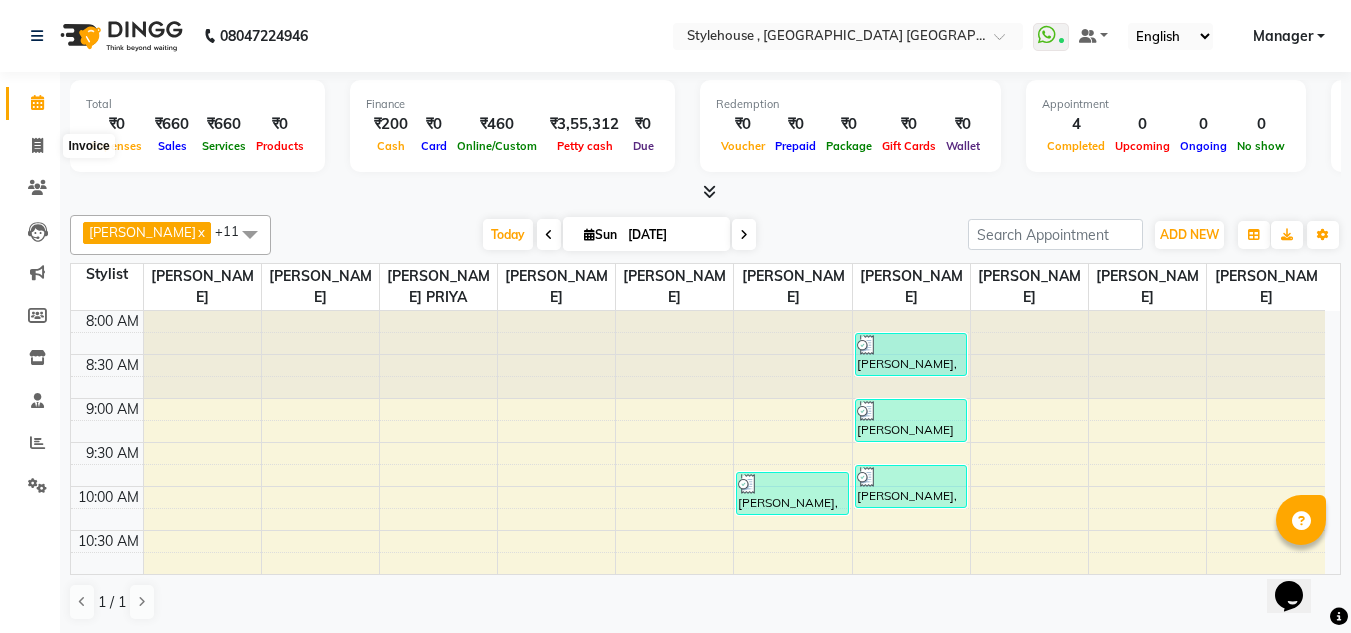 select on "service" 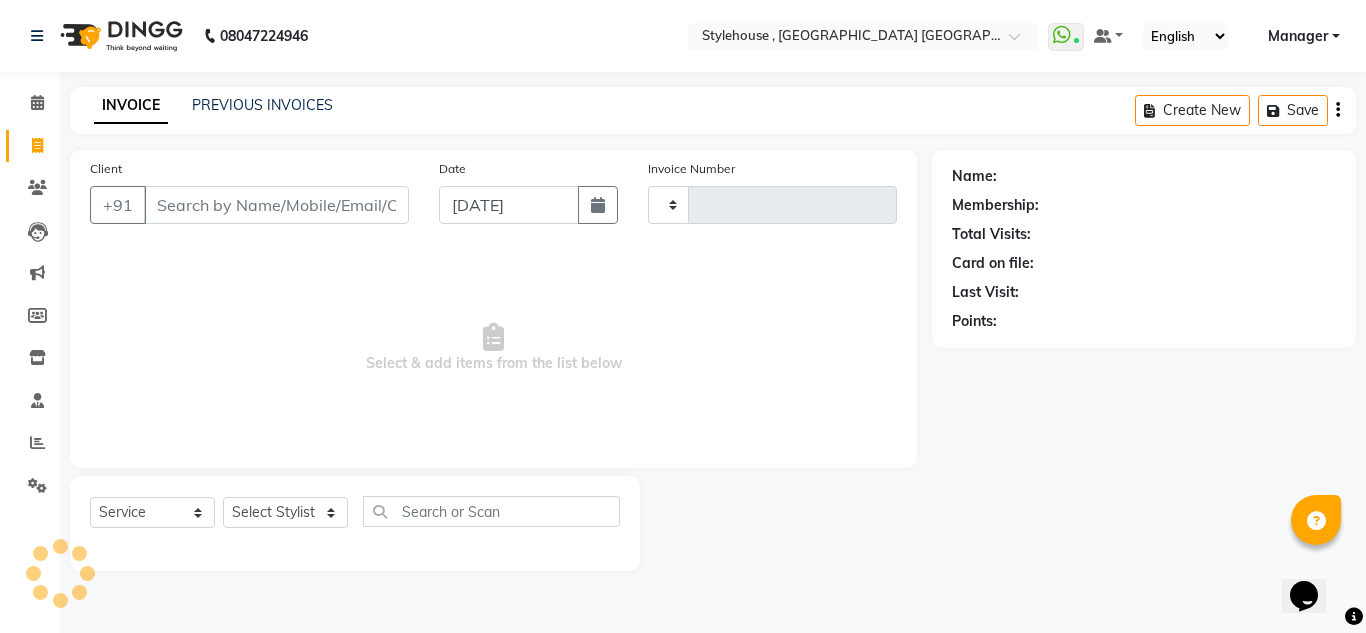 type on "1216" 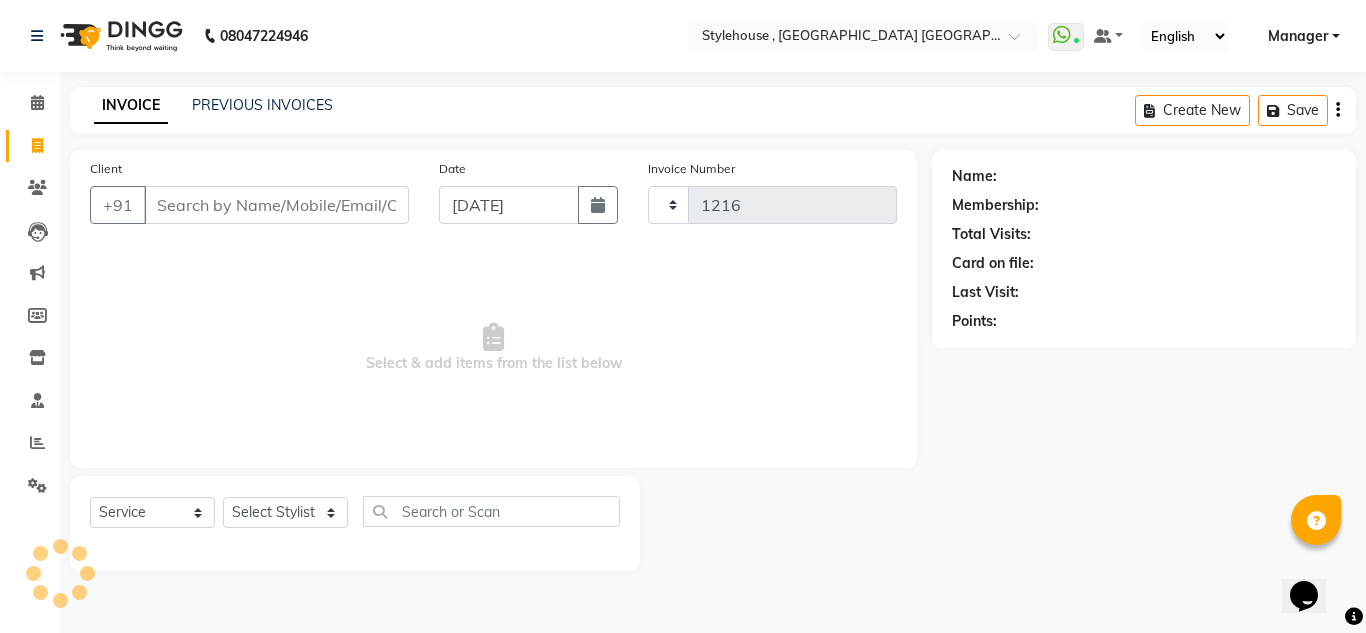 select on "7793" 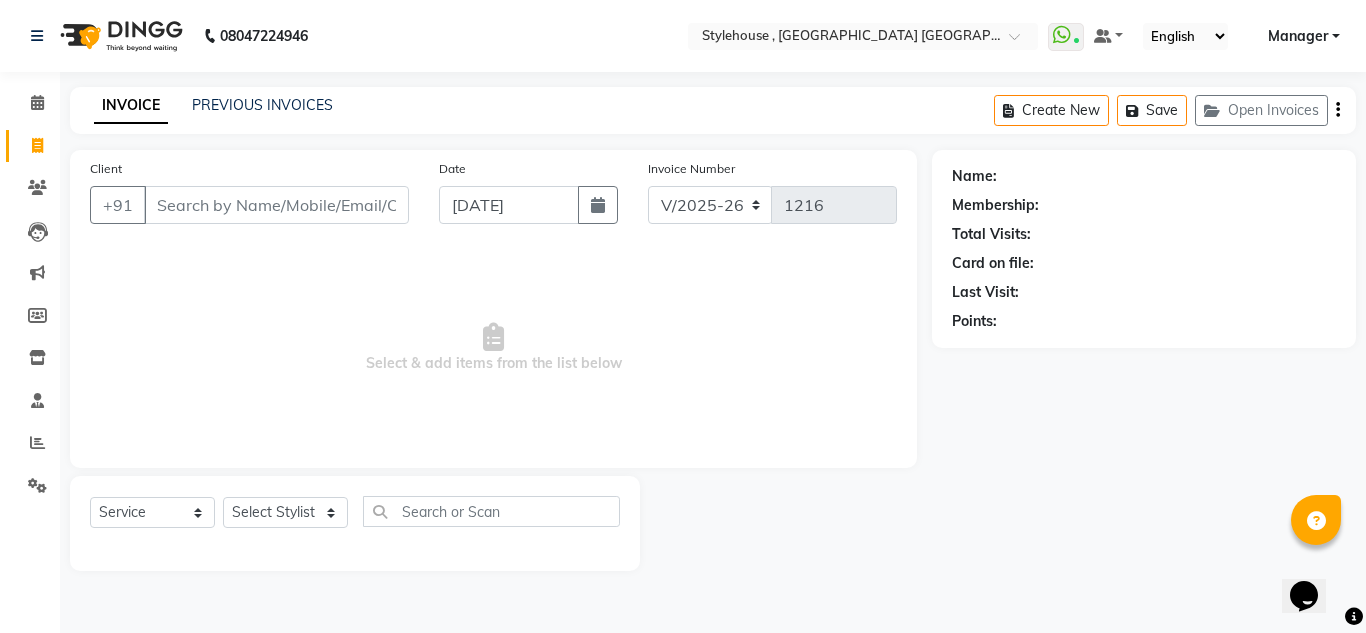 click on "Client" at bounding box center [276, 205] 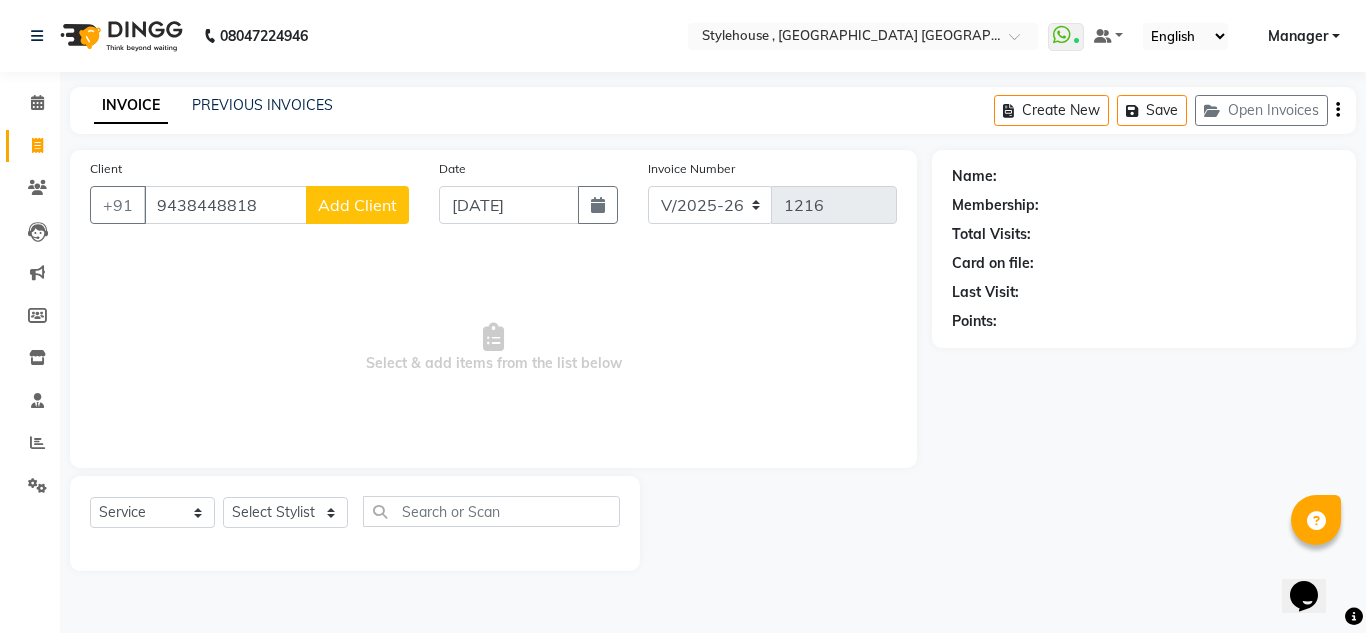 type on "9438448818" 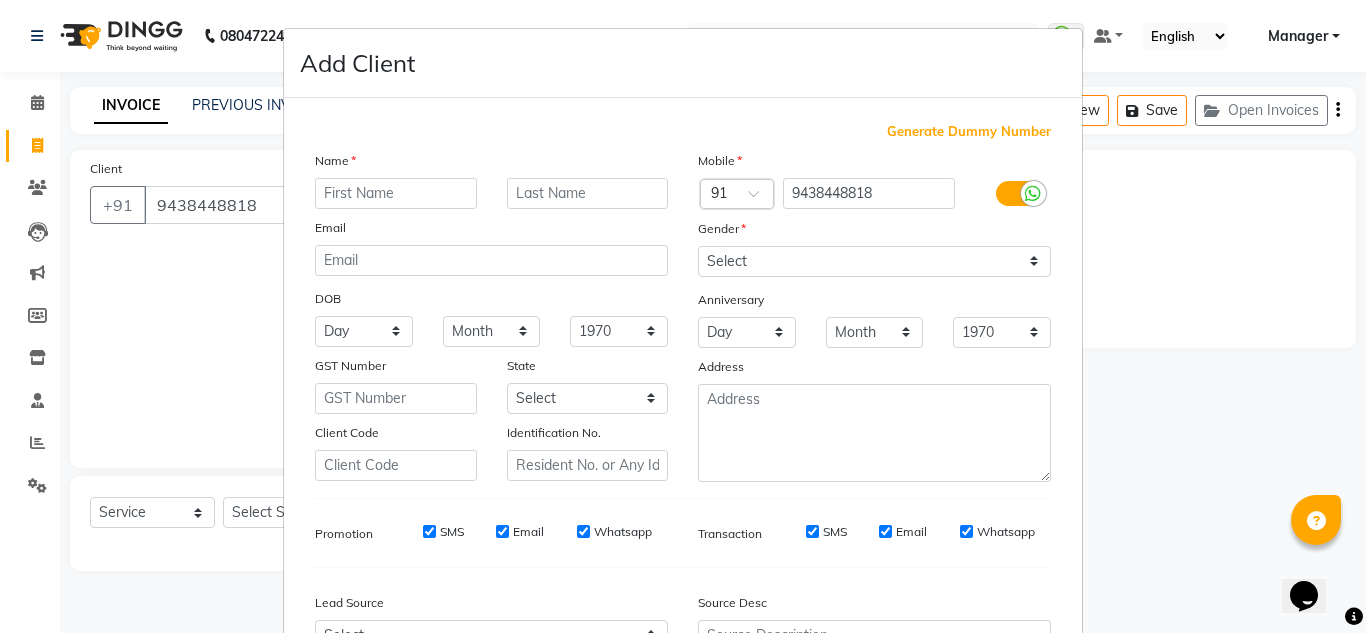click at bounding box center (396, 193) 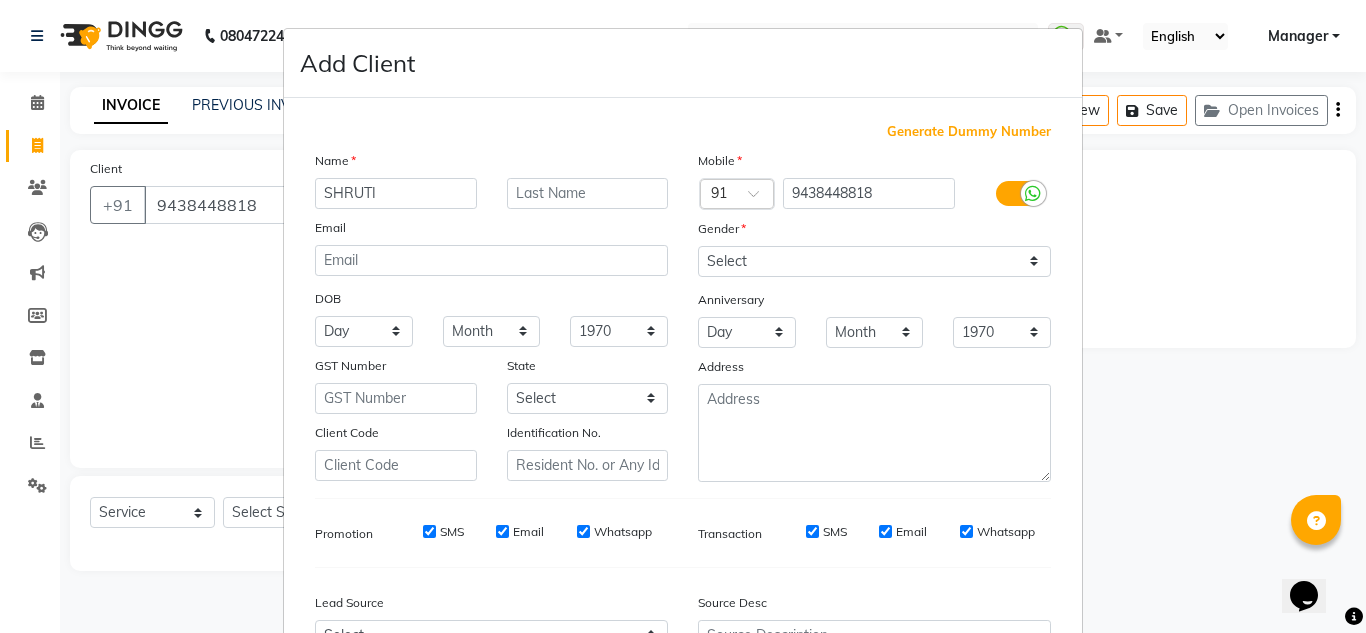 type on "SHRUTI" 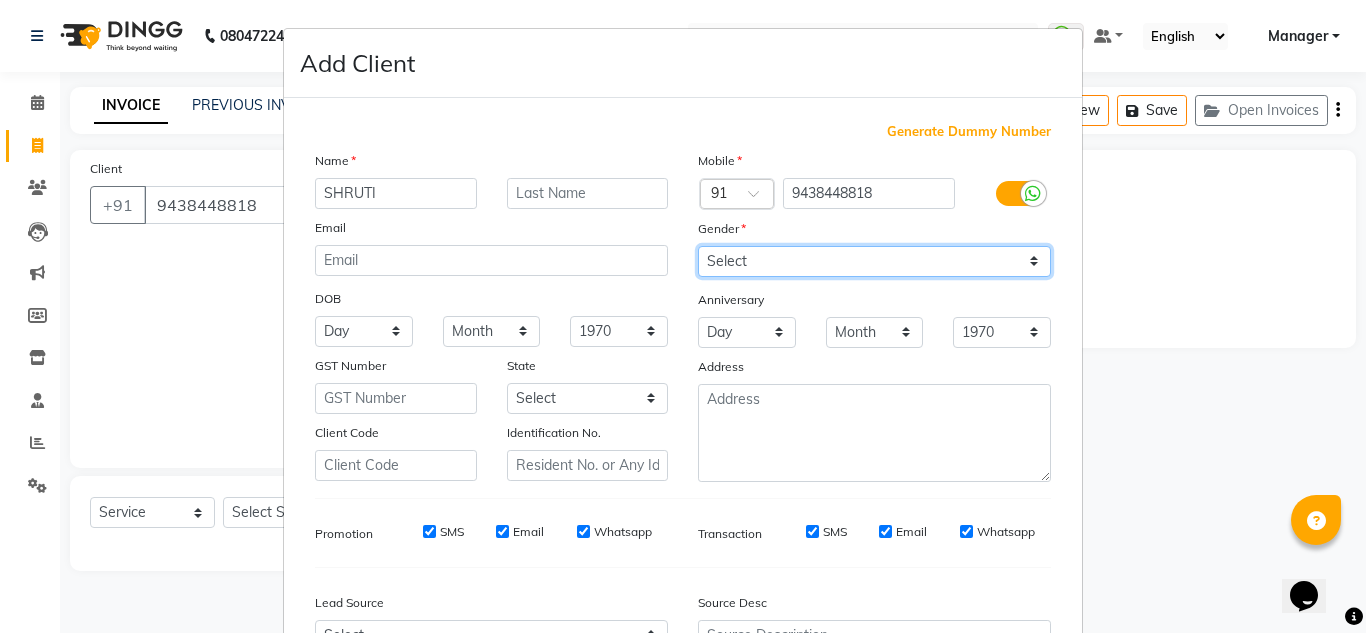 click on "Select [DEMOGRAPHIC_DATA] [DEMOGRAPHIC_DATA] Other Prefer Not To Say" at bounding box center [874, 261] 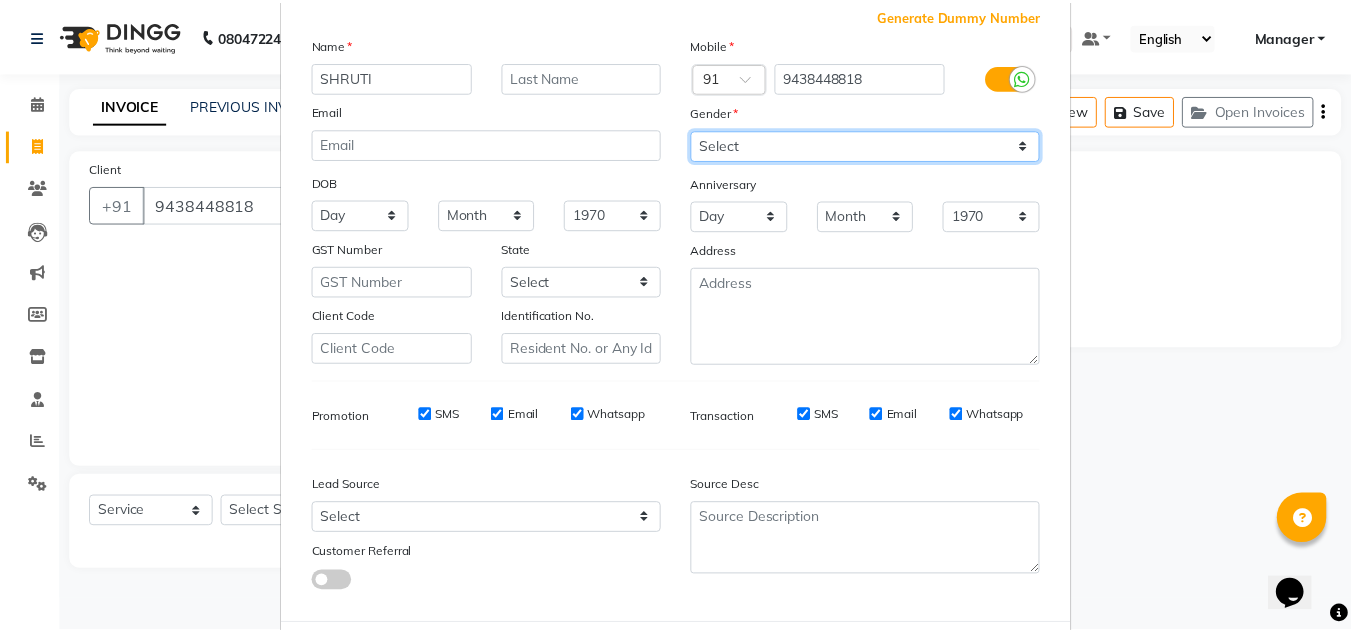 scroll, scrollTop: 216, scrollLeft: 0, axis: vertical 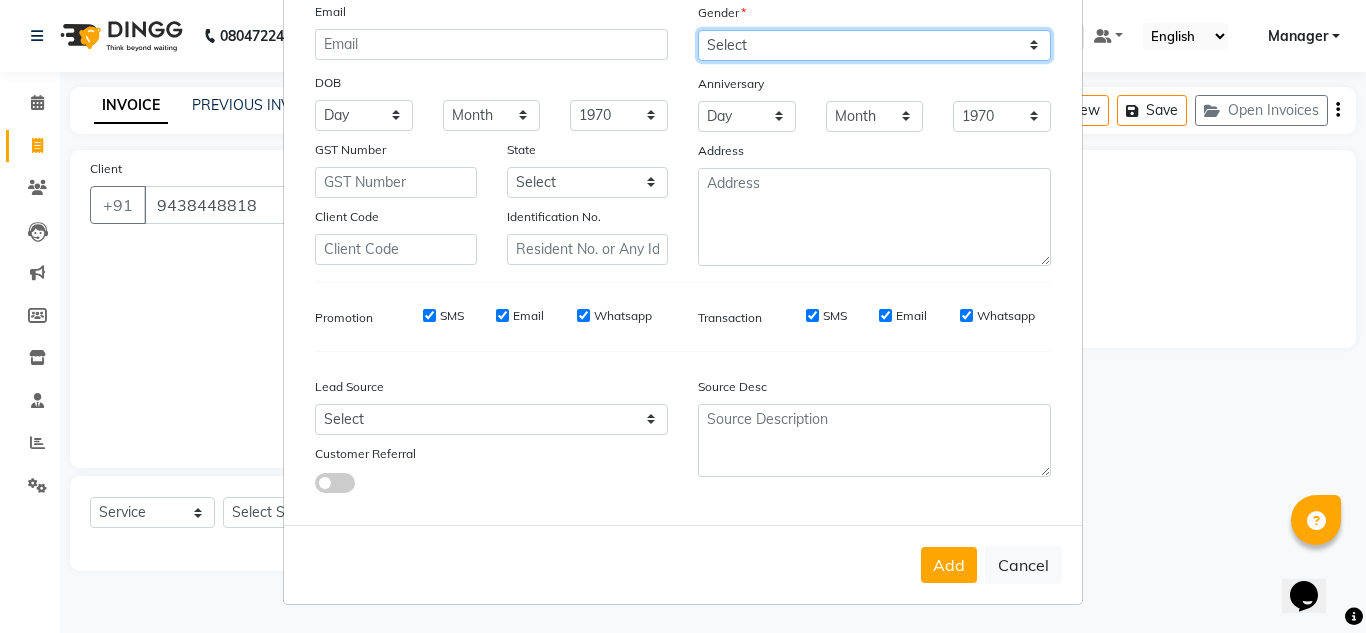 click on "Select [DEMOGRAPHIC_DATA] [DEMOGRAPHIC_DATA] Other Prefer Not To Say" at bounding box center (874, 45) 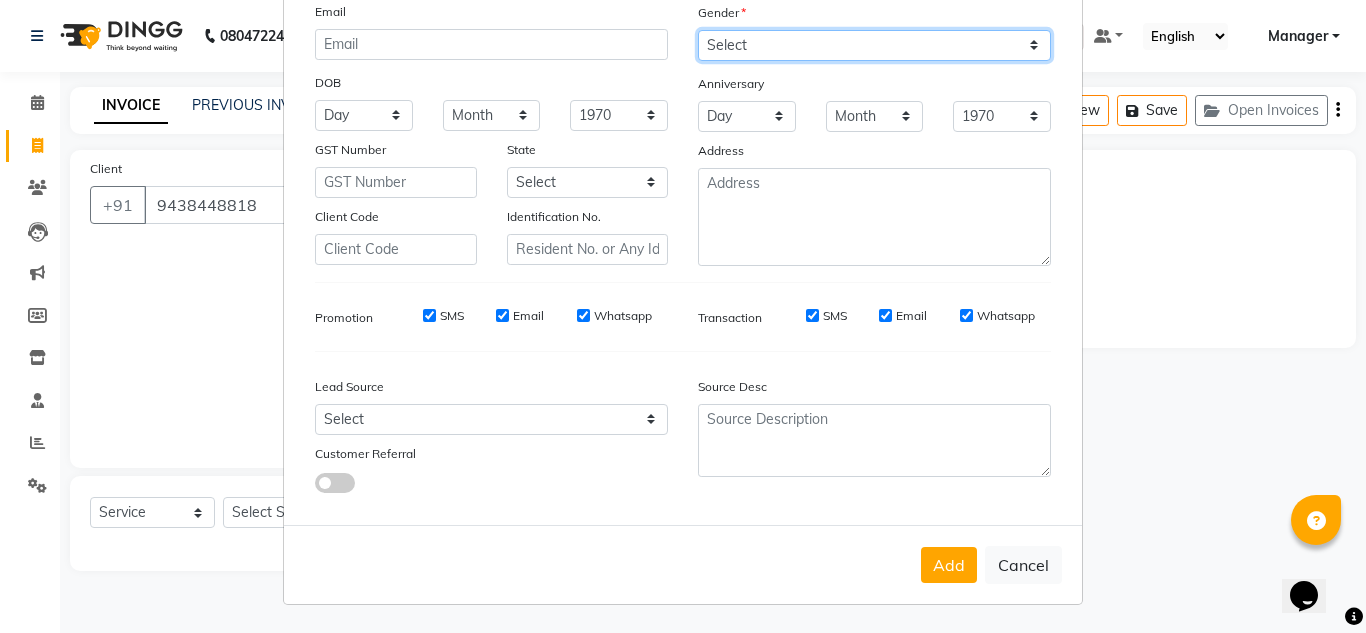 click on "Select [DEMOGRAPHIC_DATA] [DEMOGRAPHIC_DATA] Other Prefer Not To Say" at bounding box center (874, 45) 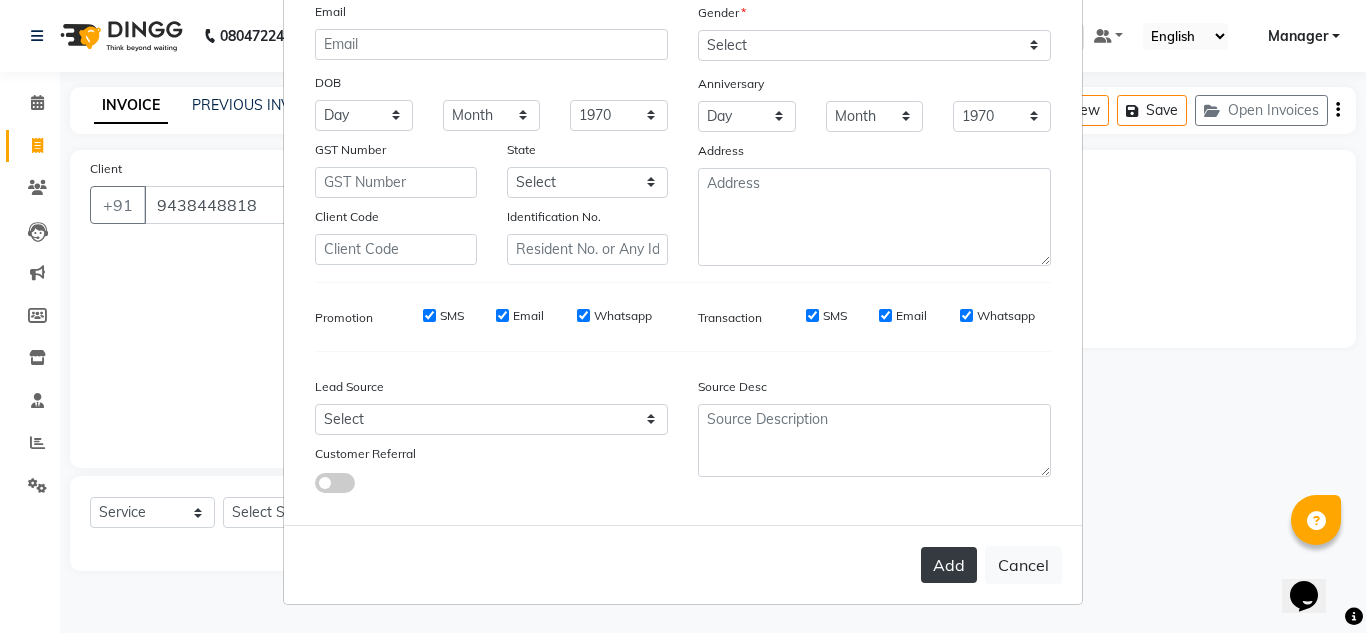 click on "Add" at bounding box center (949, 565) 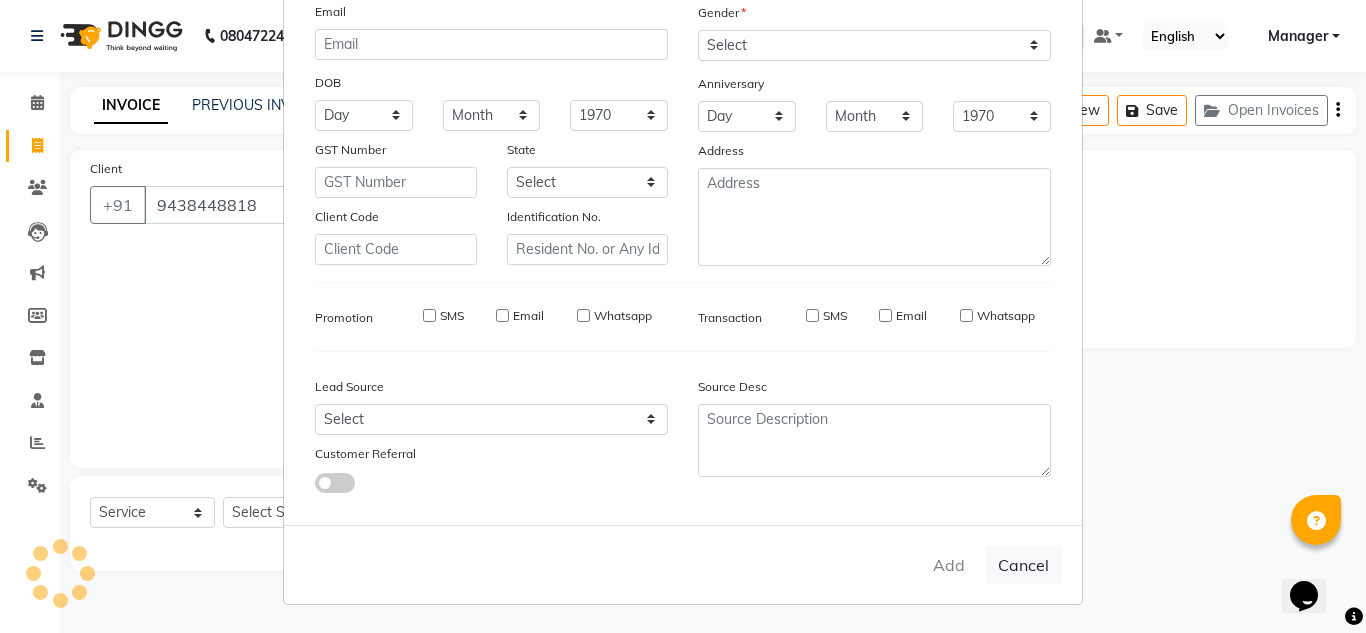 type 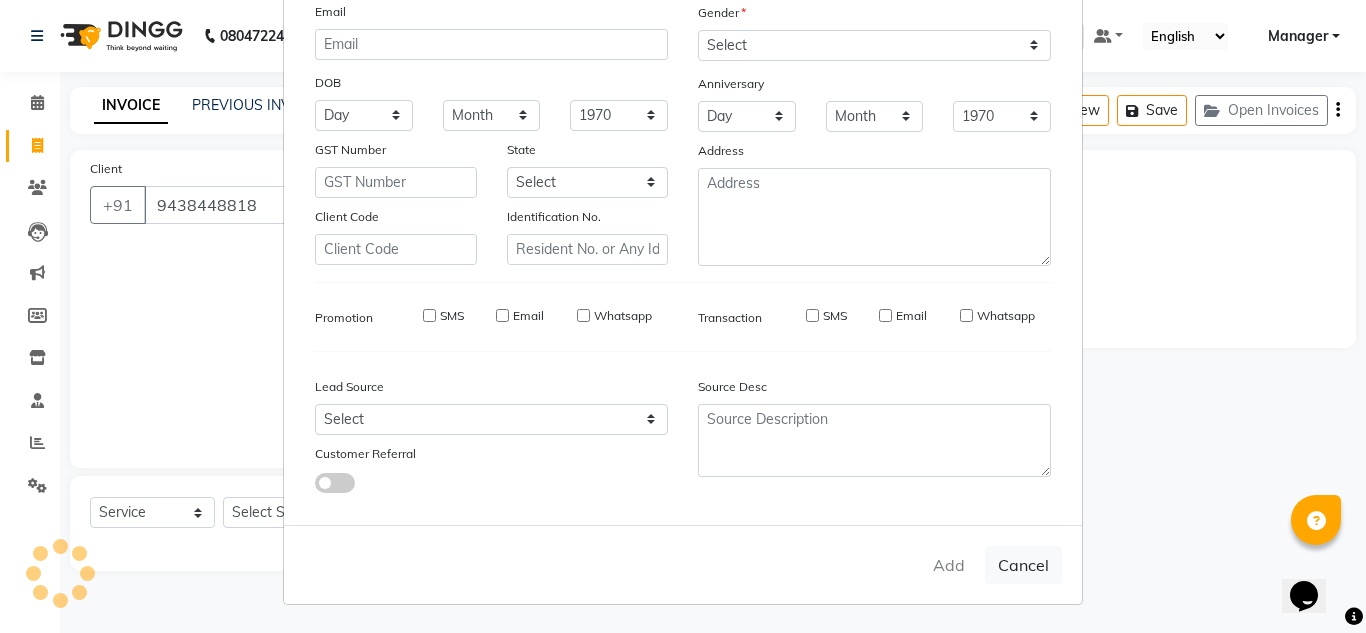 select 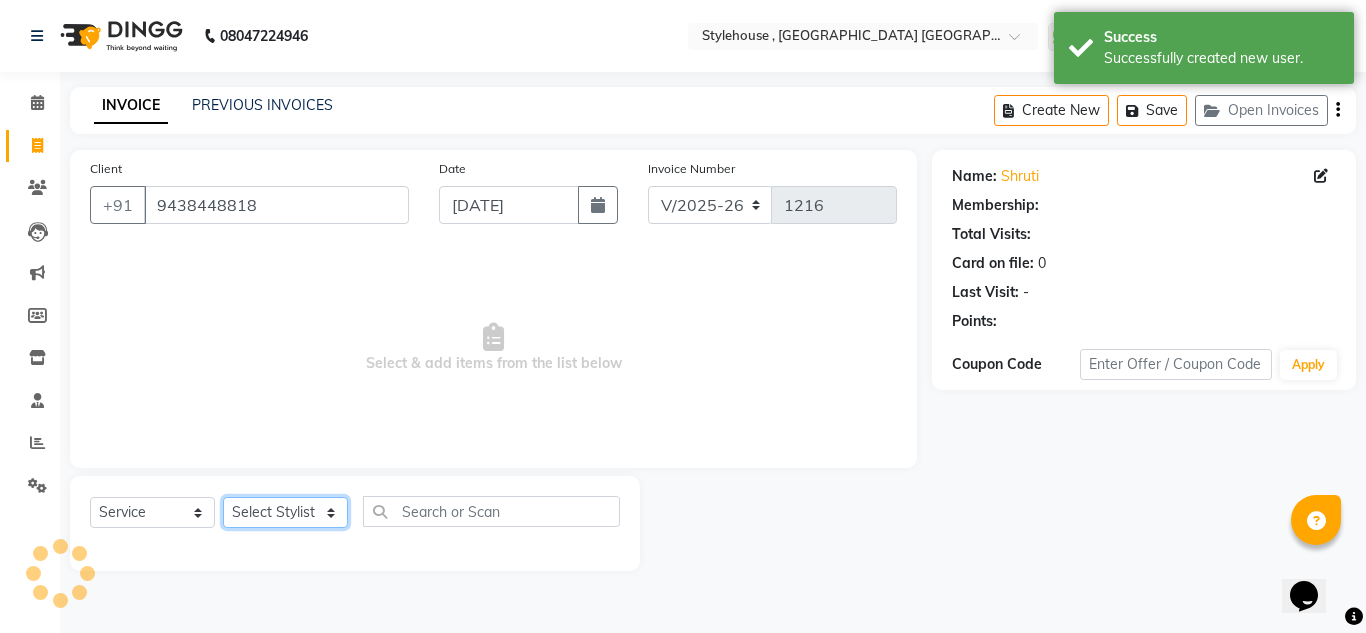 click on "Select Stylist [PERSON_NAME] [PERSON_NAME] [PERSON_NAME] [PERSON_NAME] PRIYA Manager [PERSON_NAME] [PERSON_NAME] [PERSON_NAME] PRIYANKA NANDA PUJA [PERSON_NAME] [PERSON_NAME] [PERSON_NAME] SAMEER [PERSON_NAME] [PERSON_NAME]" 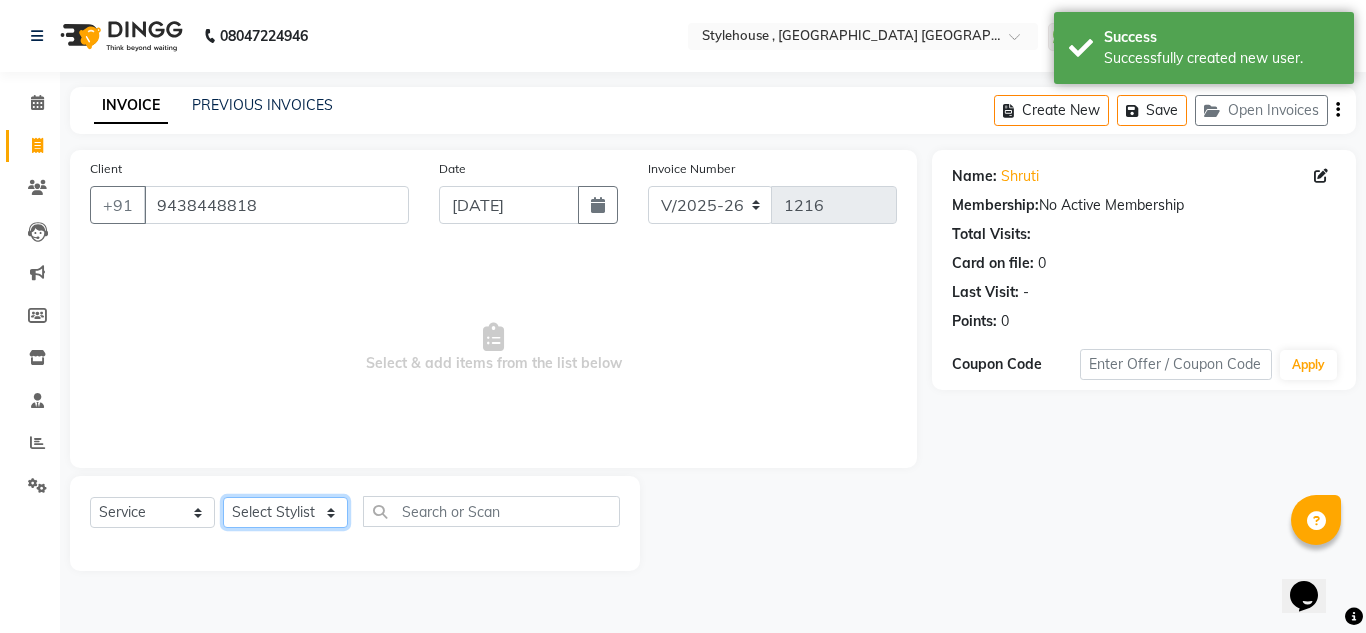 select on "69899" 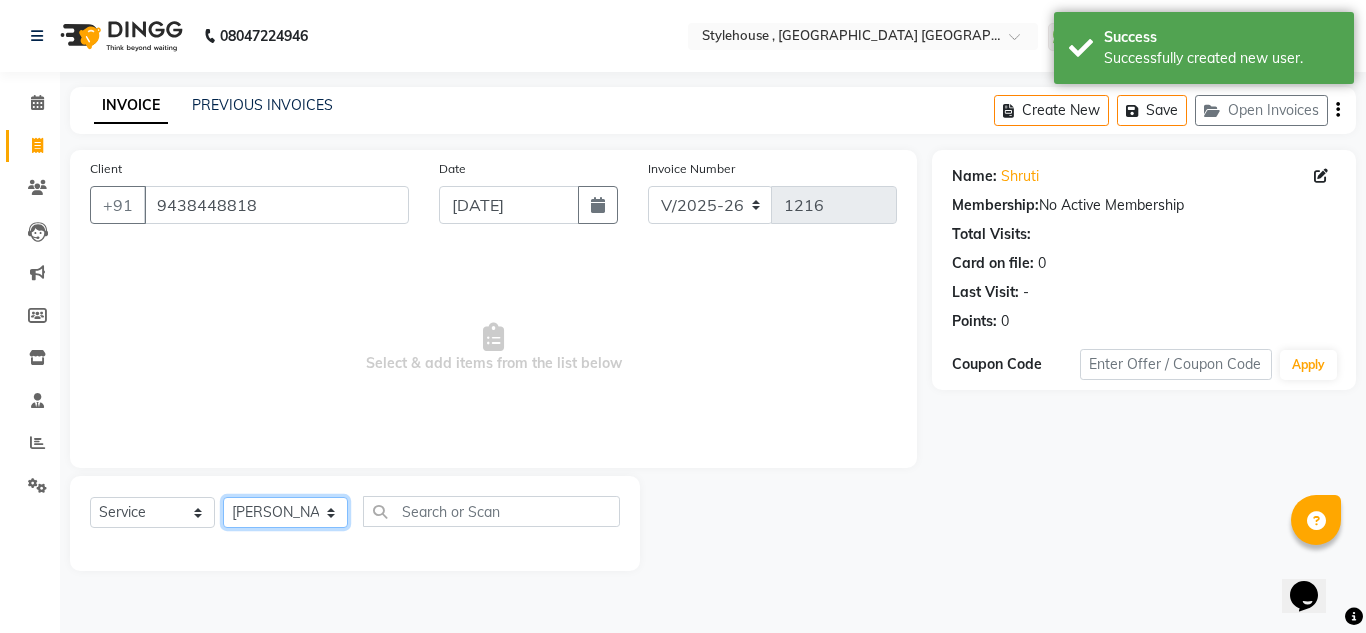 click on "Select Stylist [PERSON_NAME] [PERSON_NAME] [PERSON_NAME] [PERSON_NAME] PRIYA Manager [PERSON_NAME] [PERSON_NAME] [PERSON_NAME] PRIYANKA NANDA PUJA [PERSON_NAME] [PERSON_NAME] [PERSON_NAME] SAMEER [PERSON_NAME] [PERSON_NAME]" 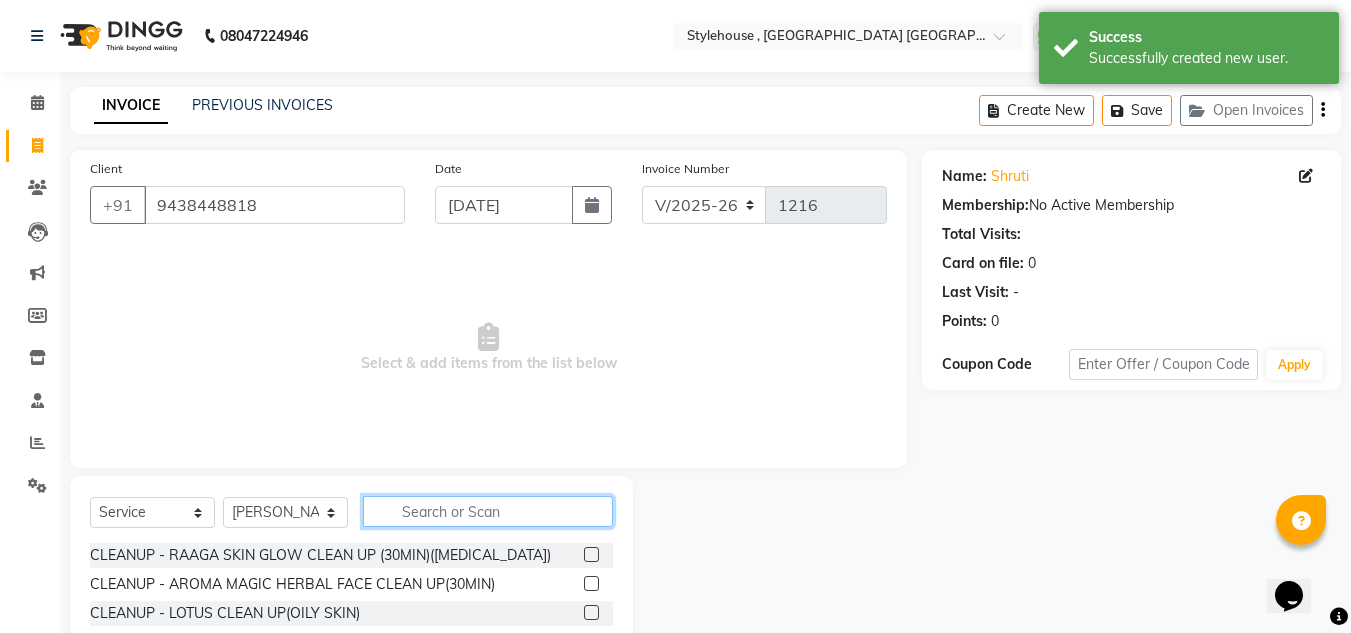 click 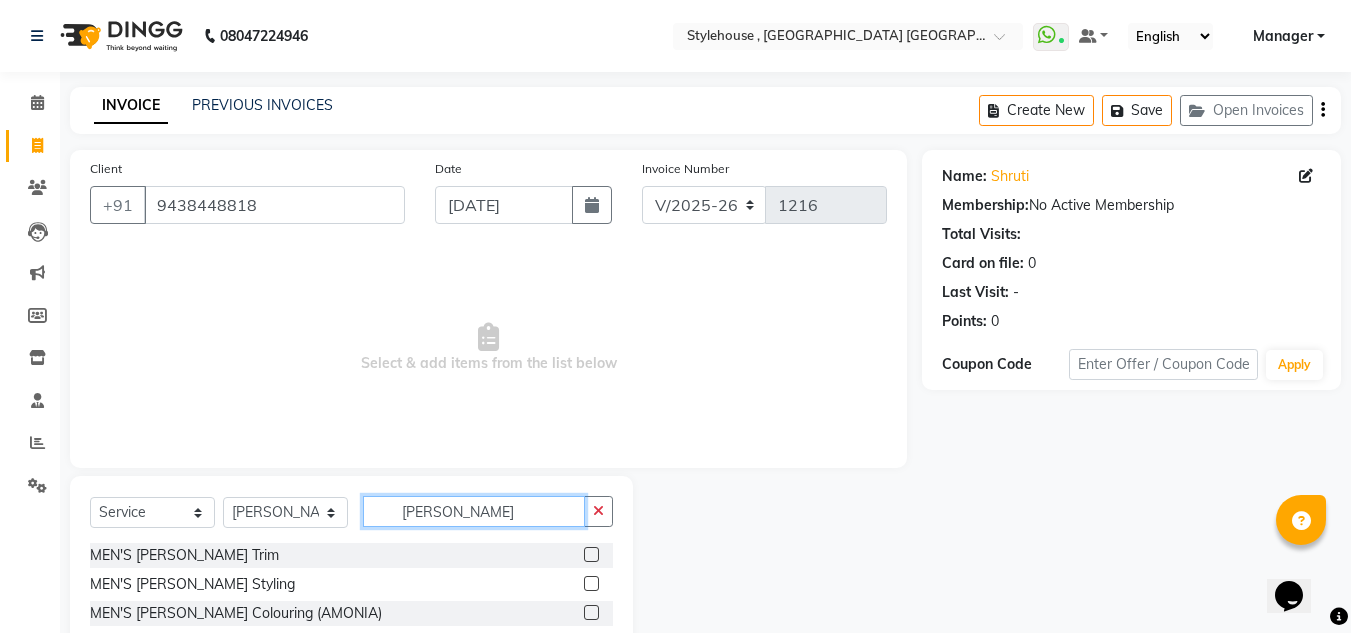type on "[PERSON_NAME]" 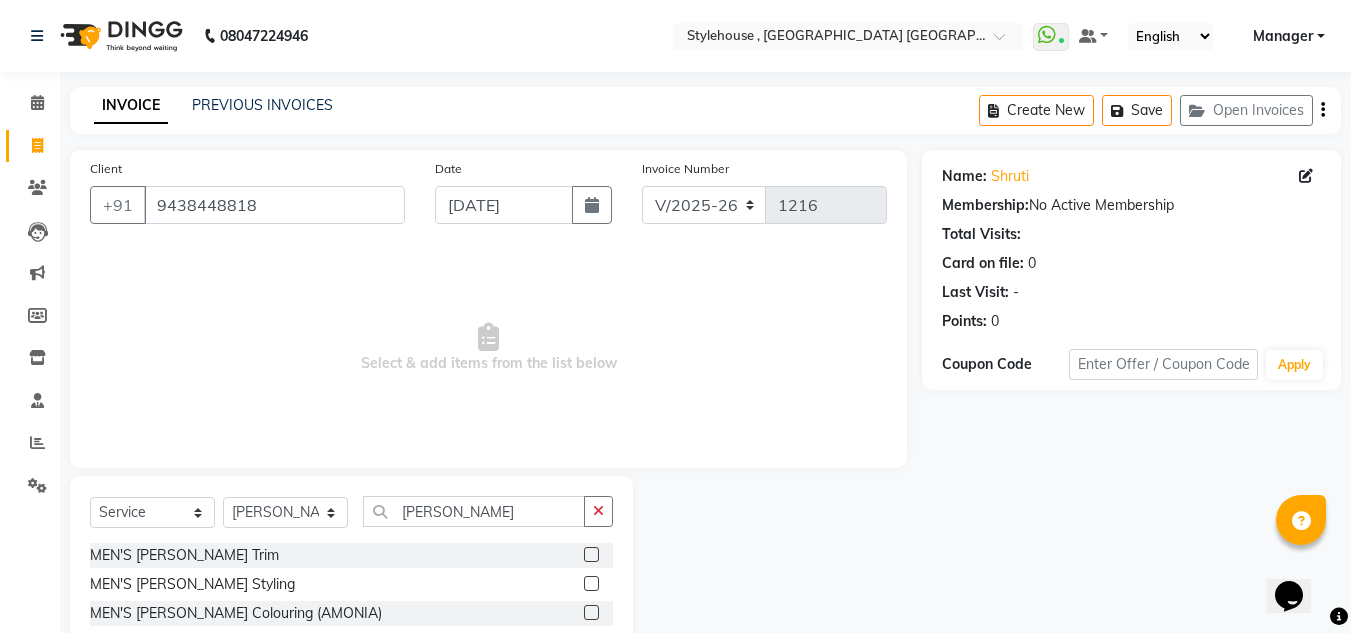 click 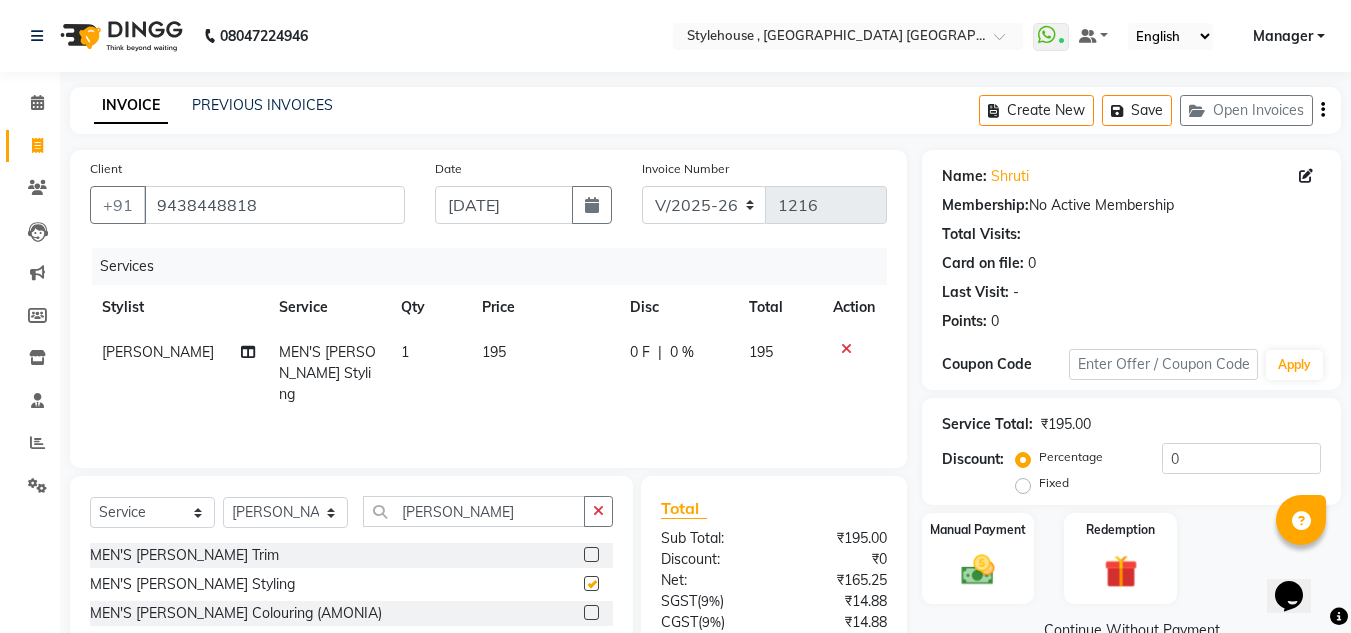 checkbox on "false" 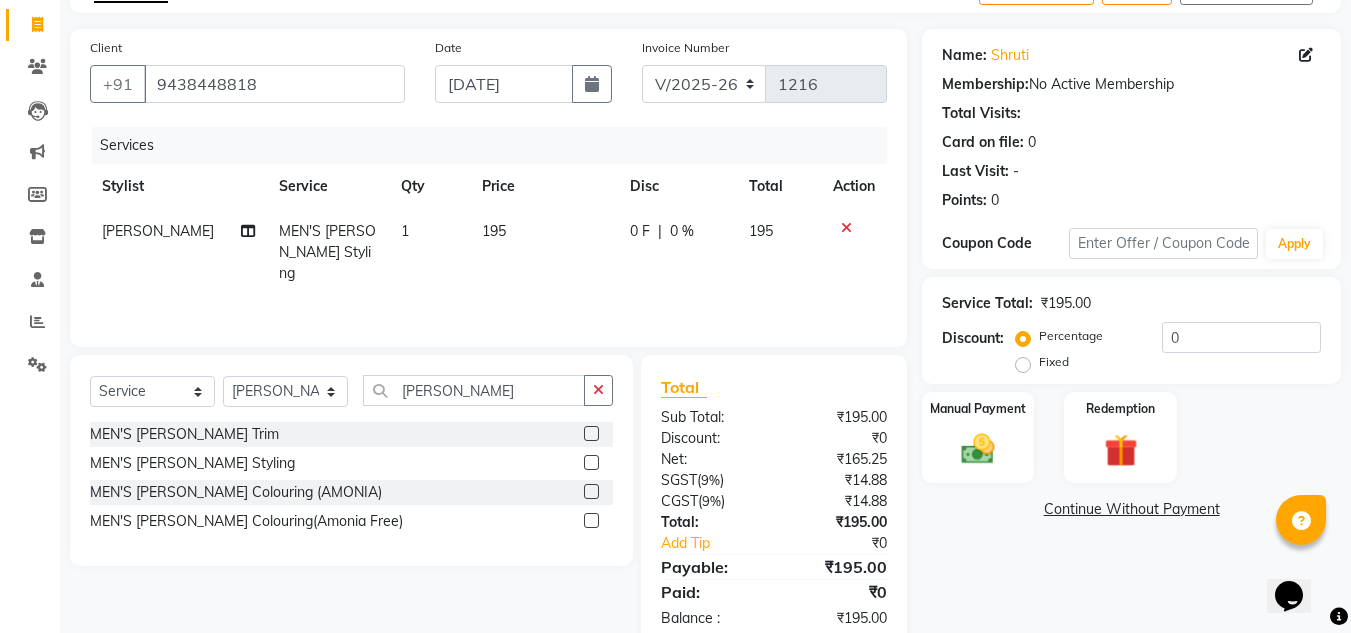 scroll, scrollTop: 167, scrollLeft: 0, axis: vertical 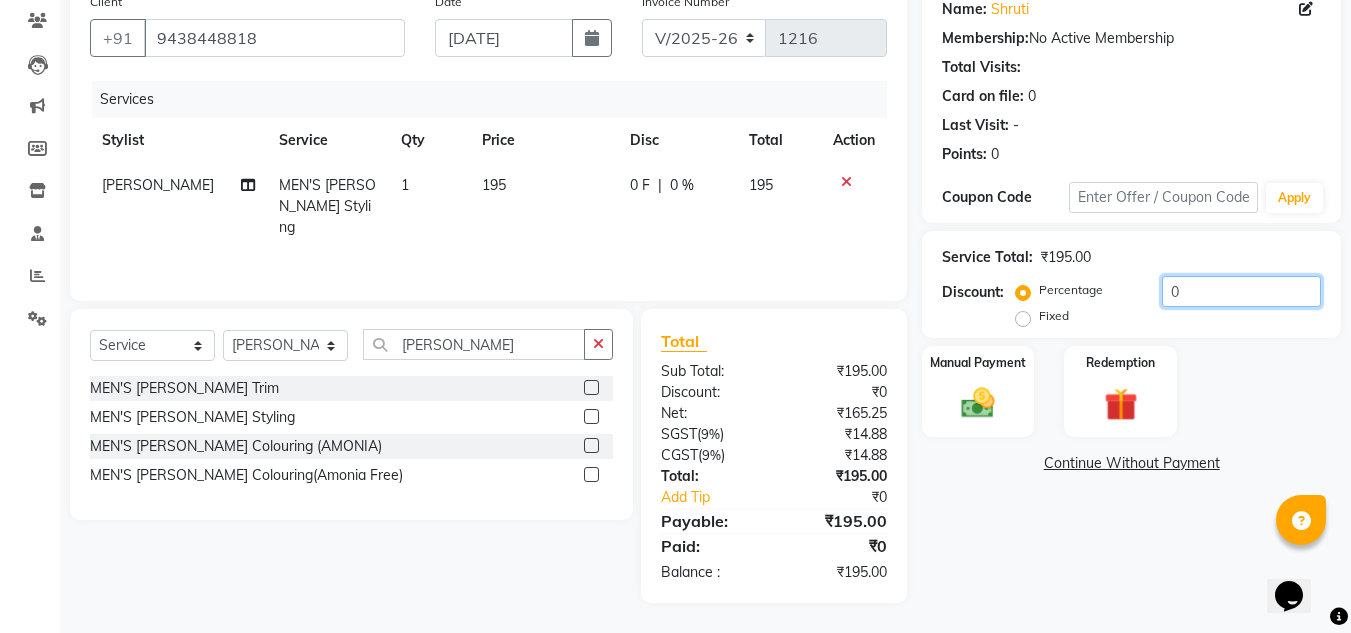 click on "0" 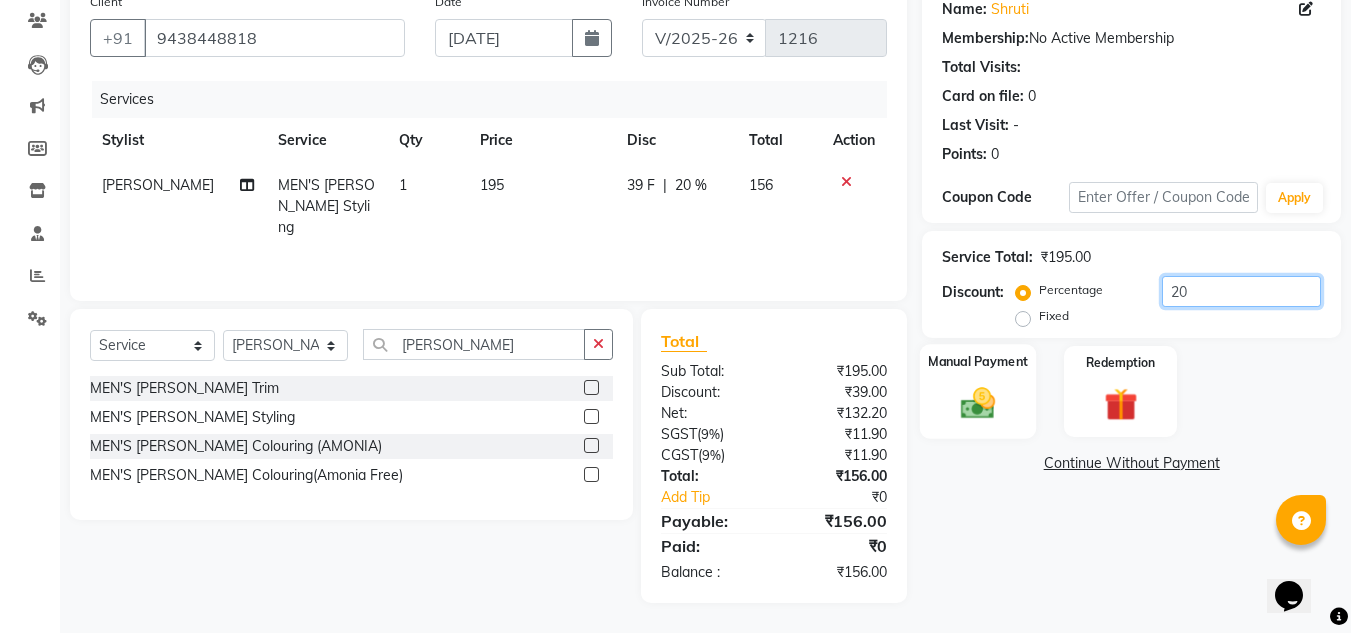 type on "20" 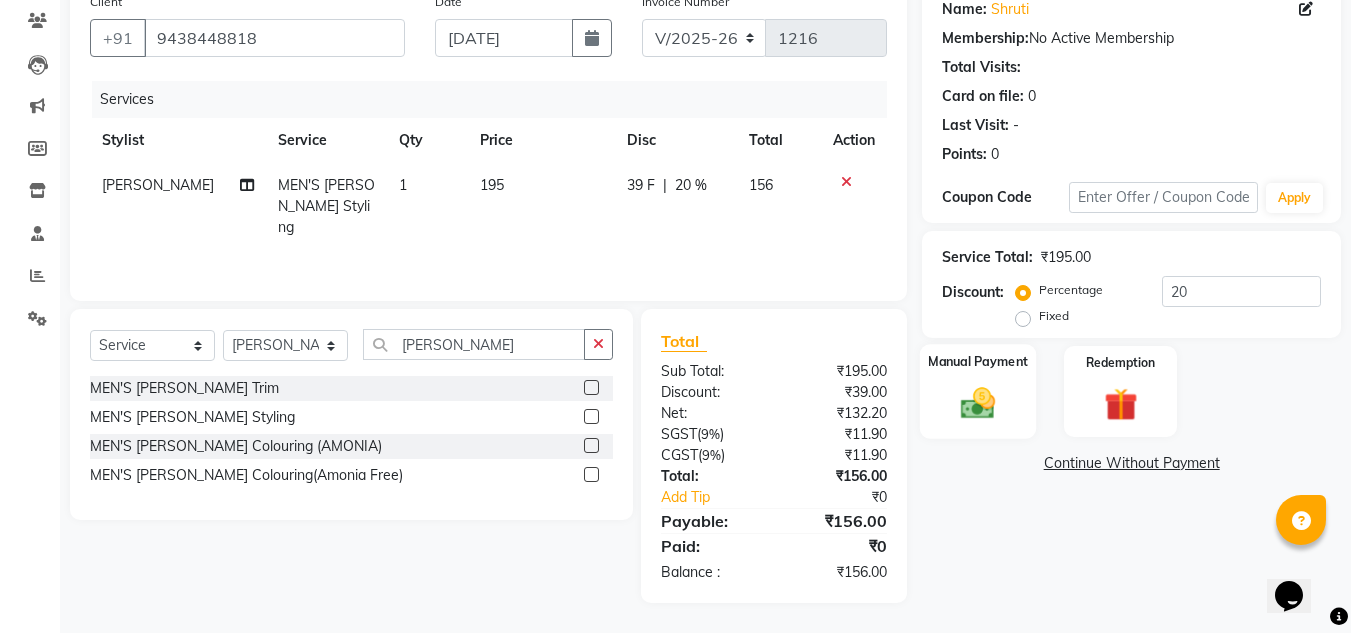 click 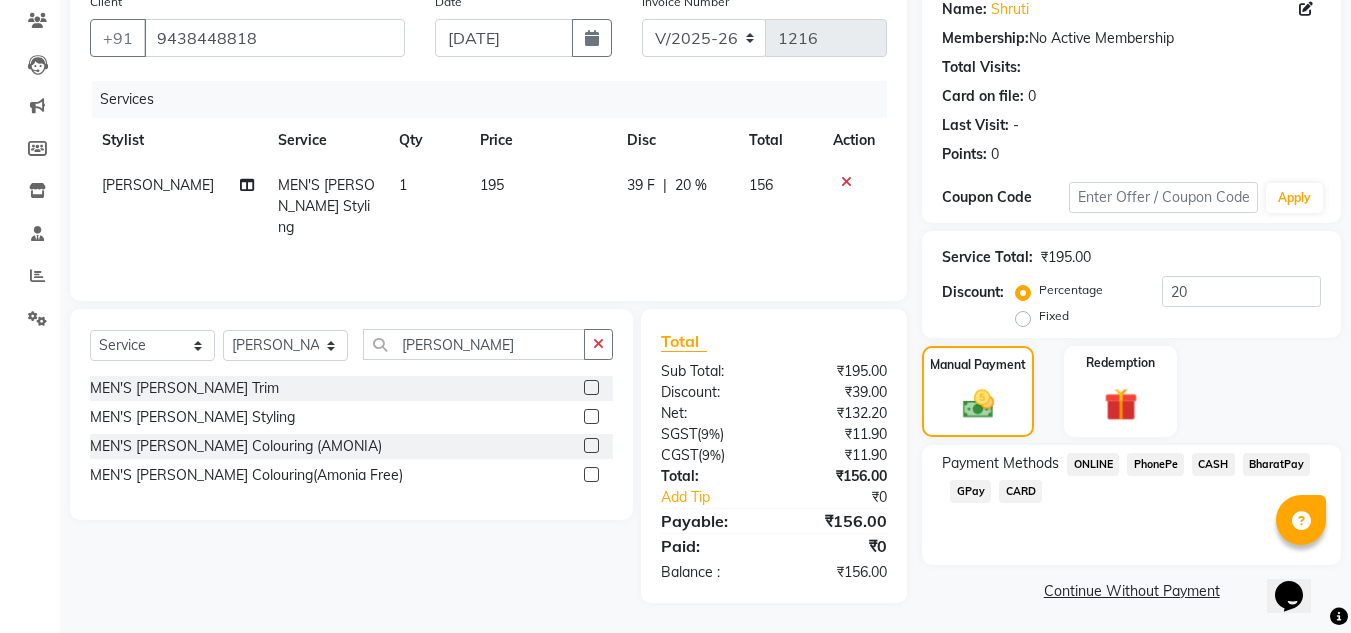 click on "PhonePe" 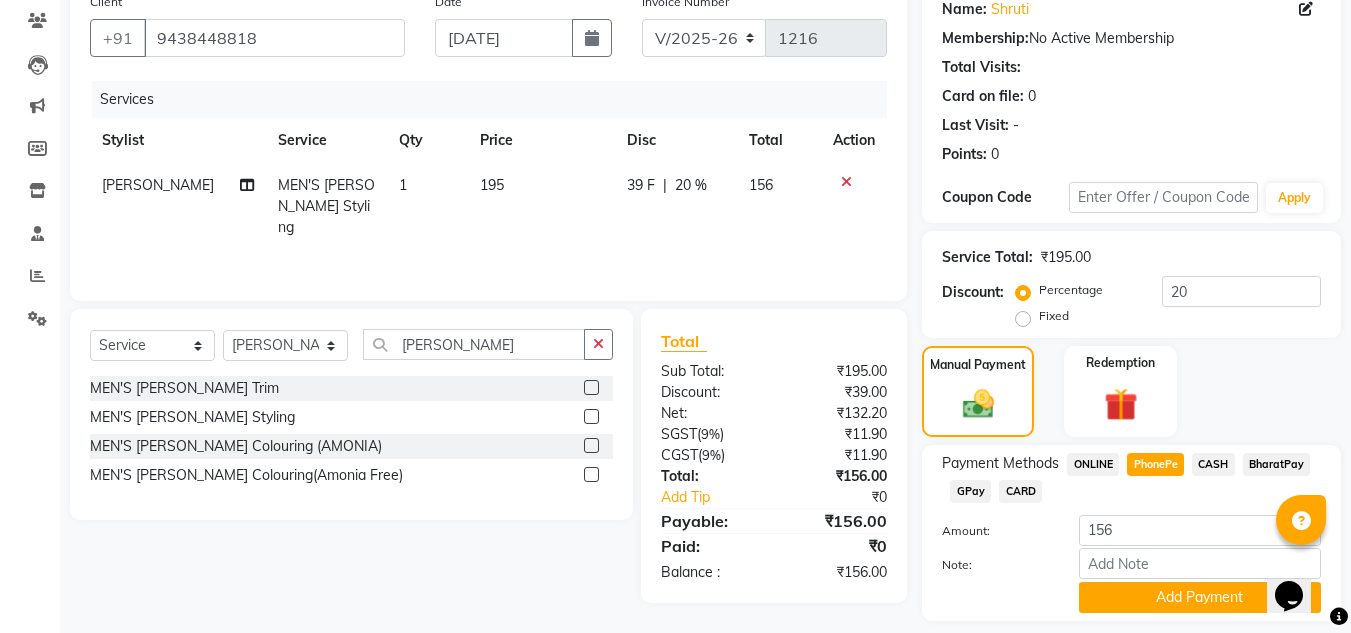 click on "CASH" 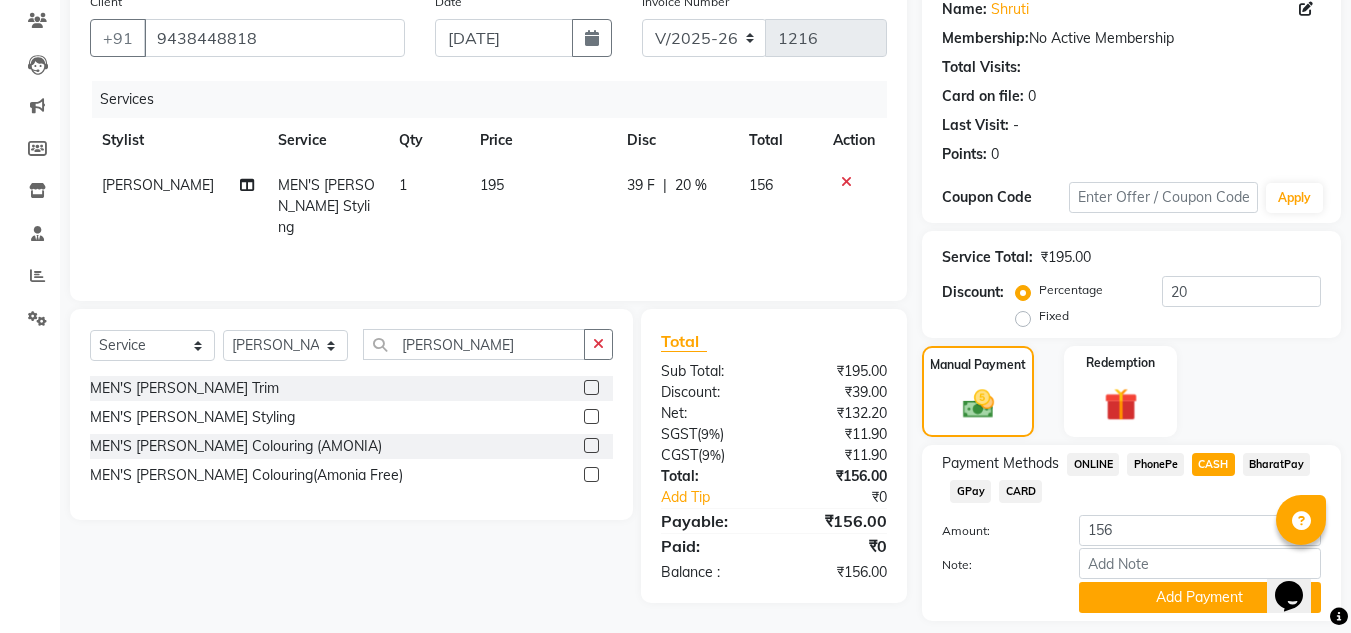 click on "PhonePe" 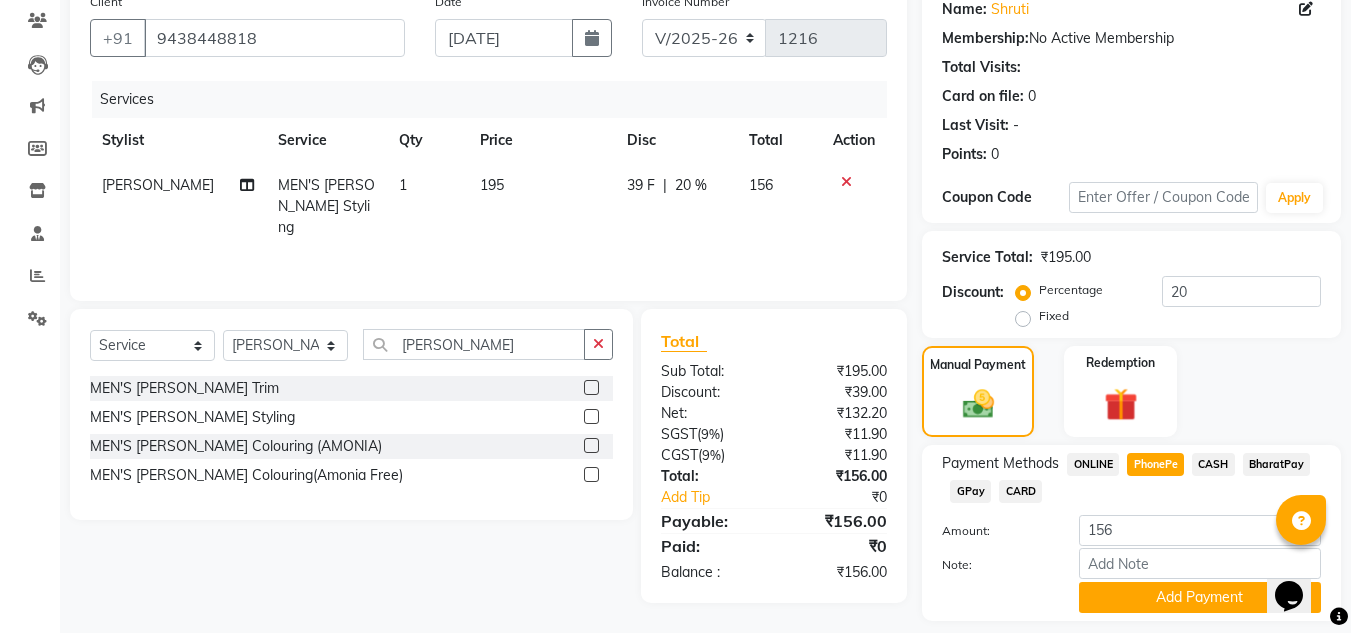 scroll, scrollTop: 226, scrollLeft: 0, axis: vertical 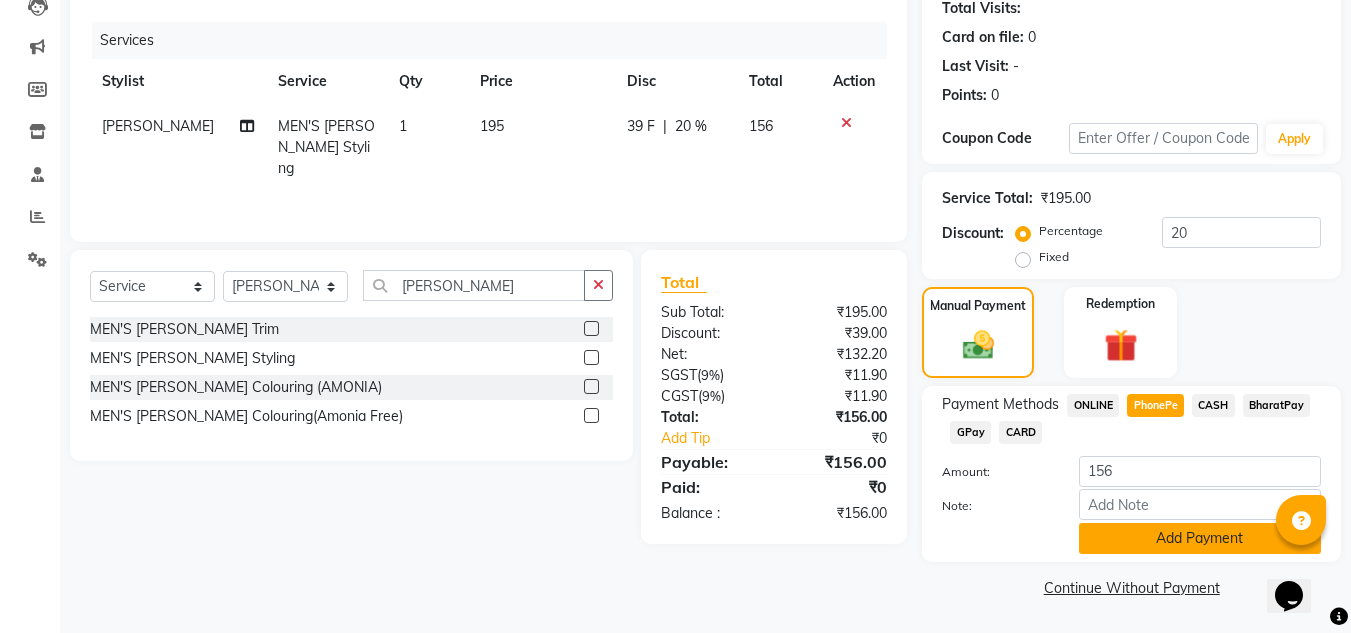 click on "Add Payment" 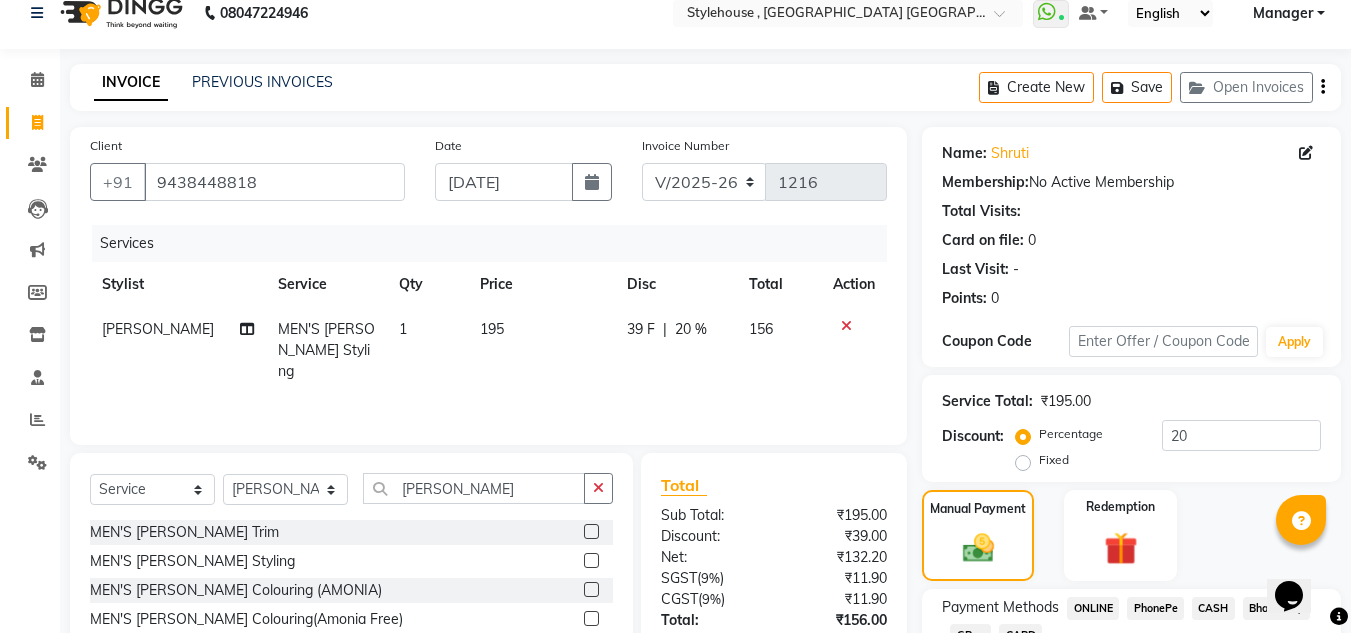 scroll, scrollTop: 0, scrollLeft: 0, axis: both 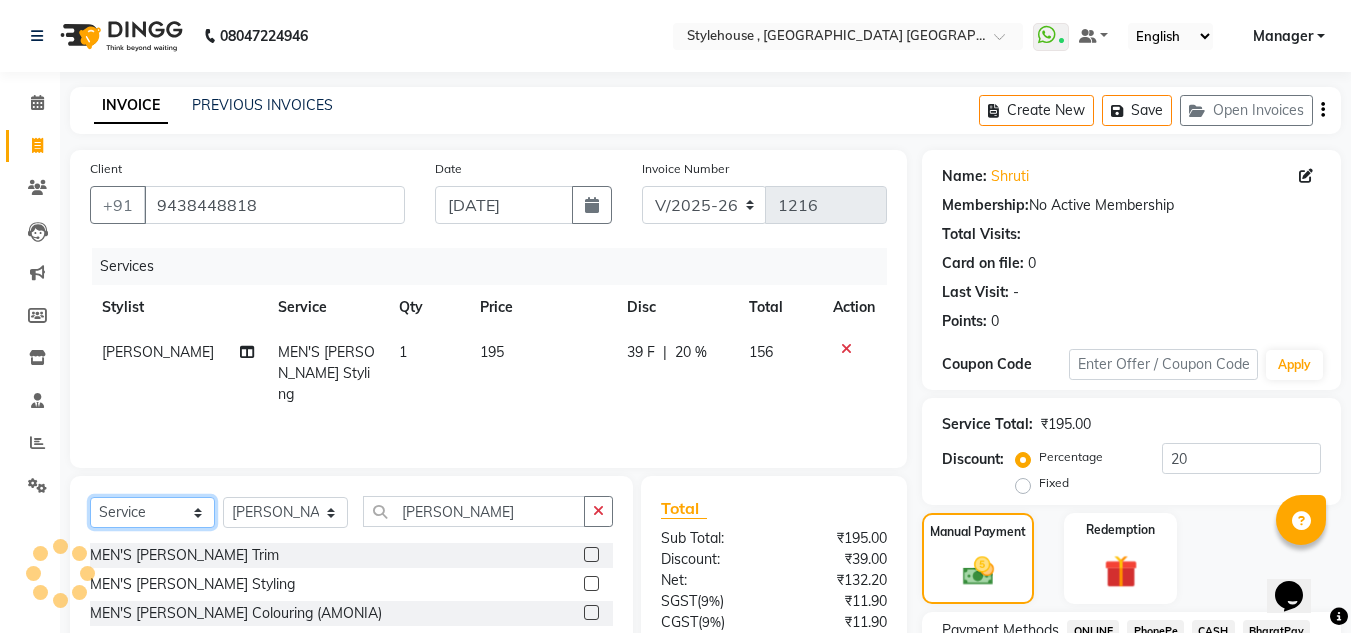 click on "Select  Service  Product  Membership  Package Voucher Prepaid Gift Card" 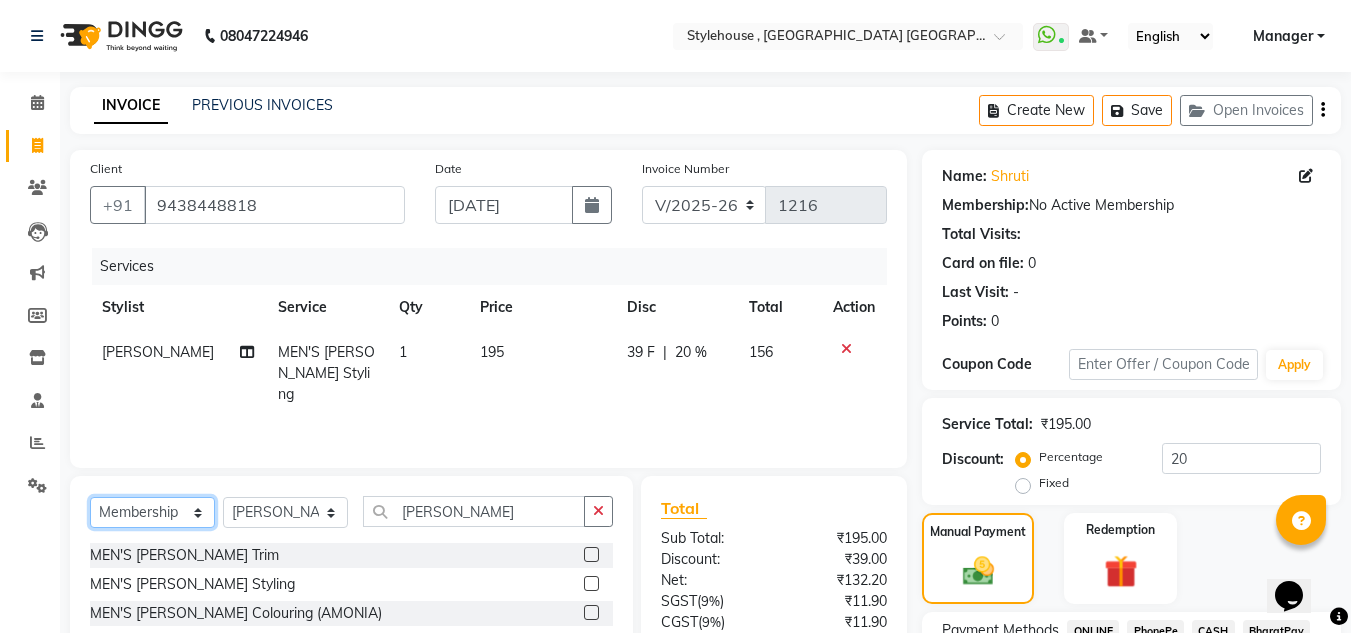 click on "Select  Service  Product  Membership  Package Voucher Prepaid Gift Card" 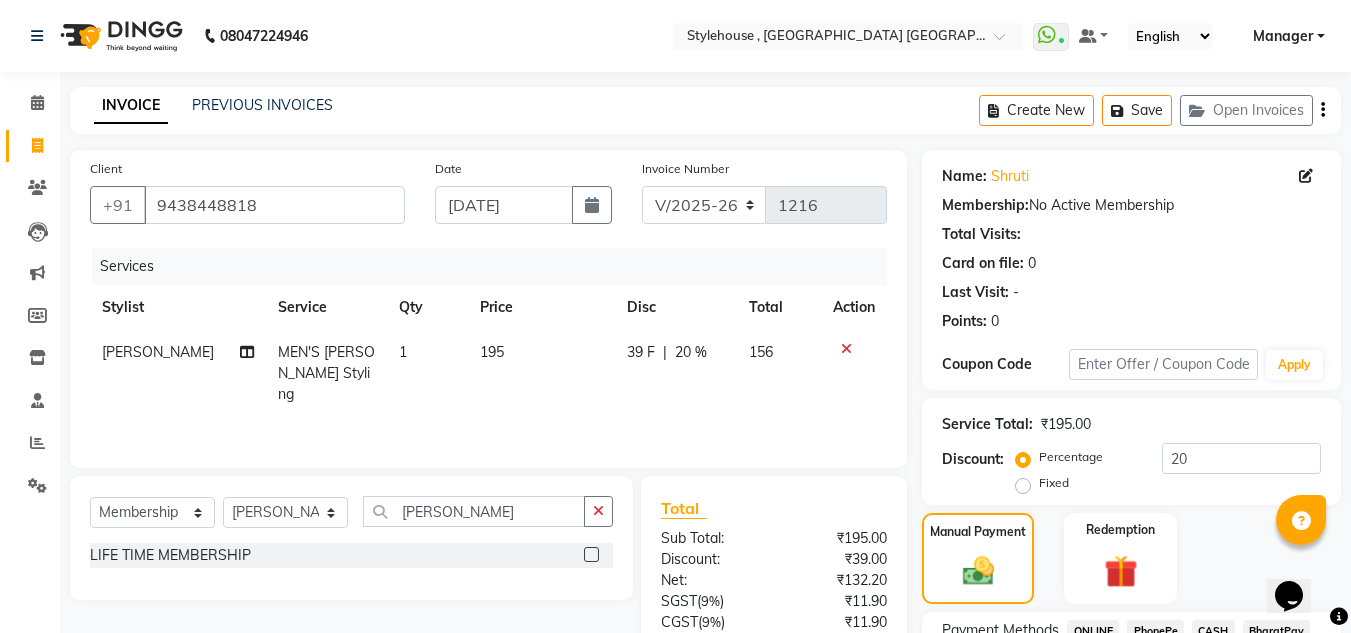 click on "LIFE TIME MEMBERSHIP" 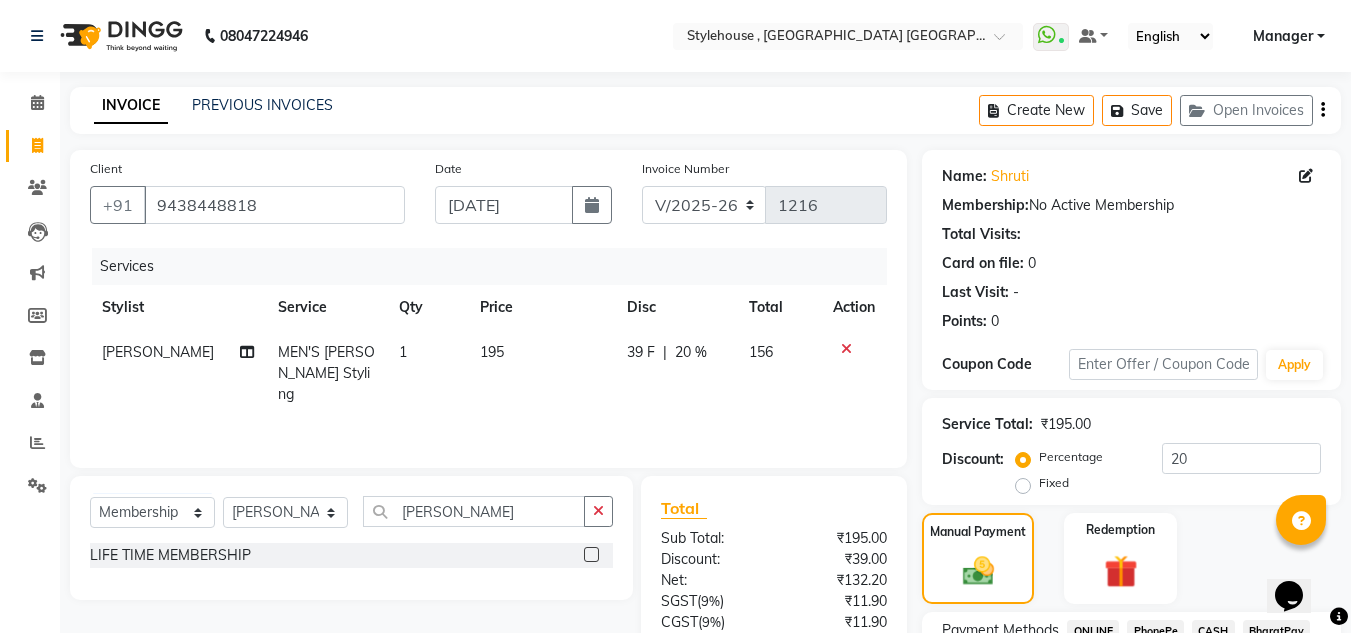 click 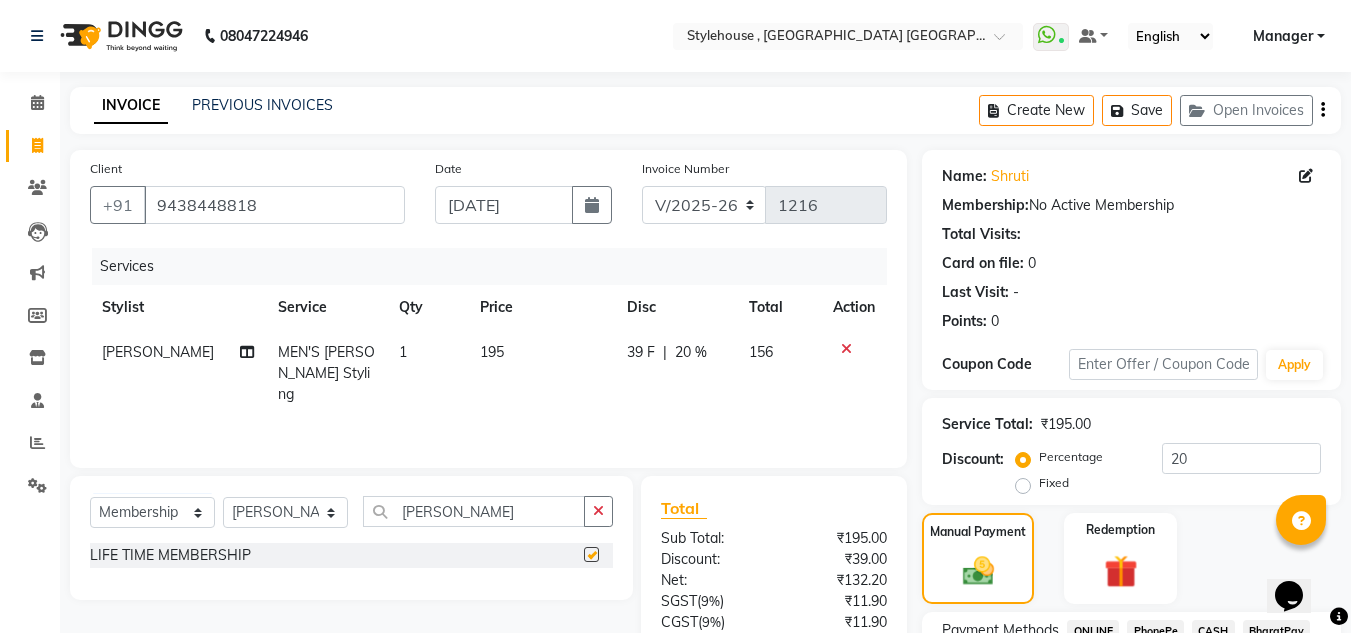 select on "select" 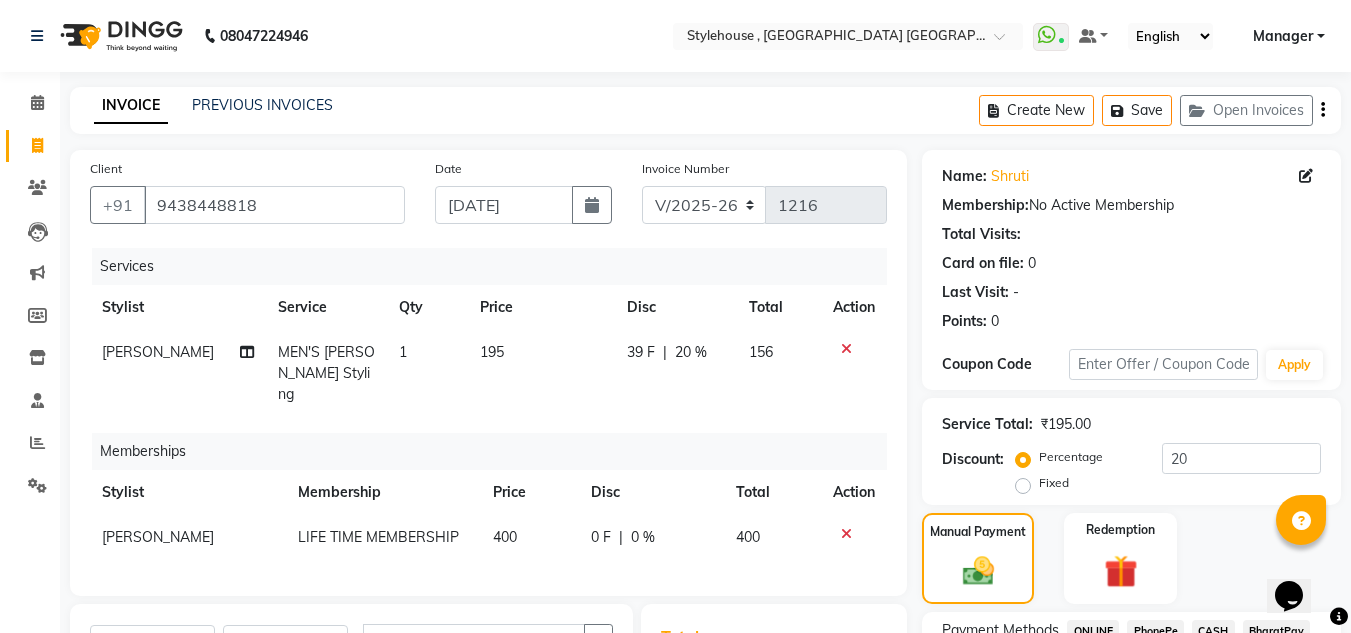 click on "0 F | 0 %" 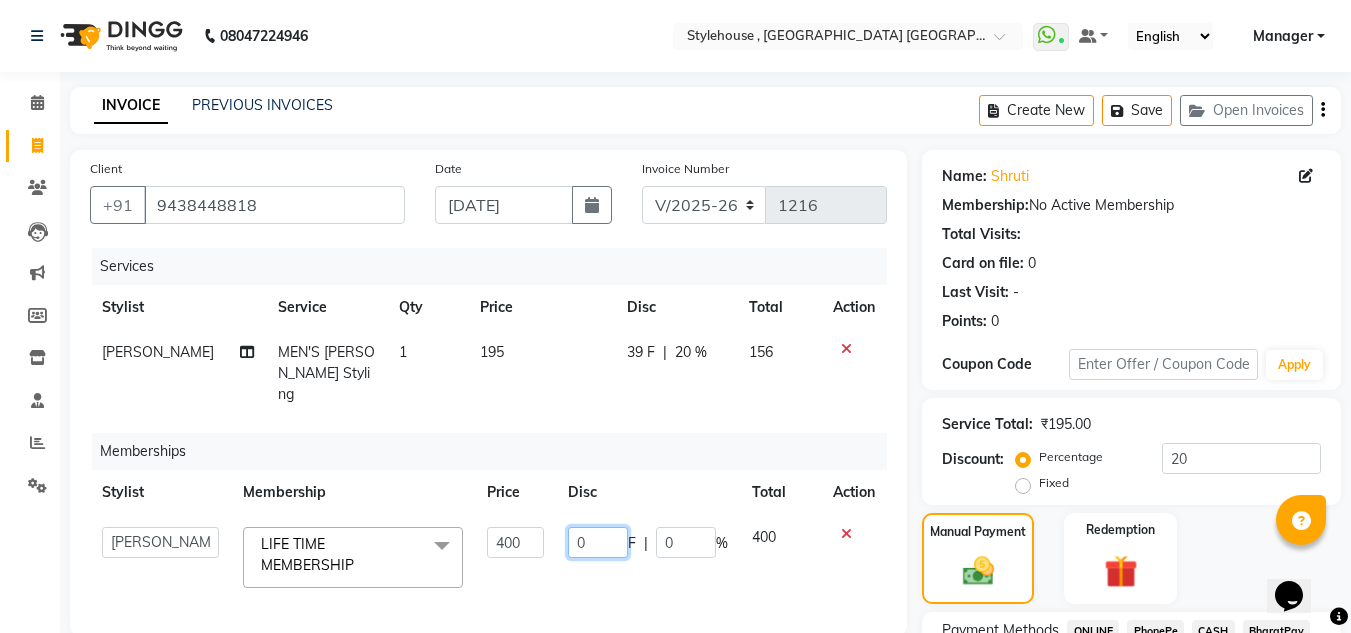 click on "0" 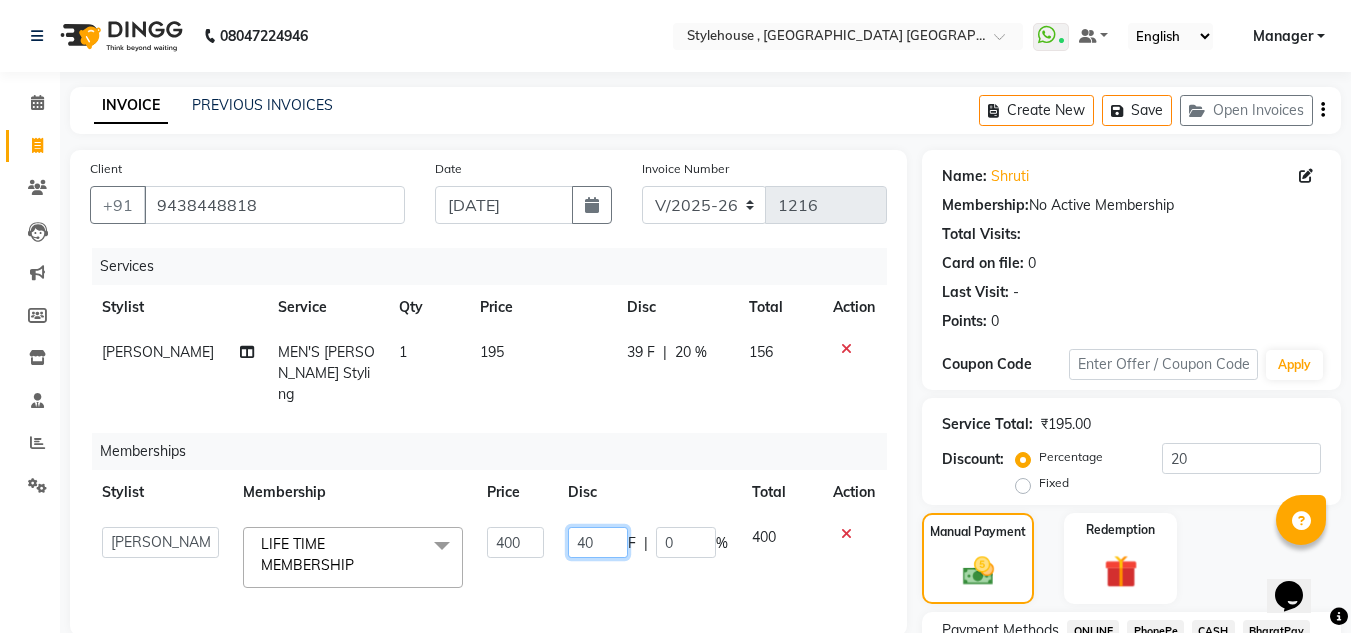 type on "400" 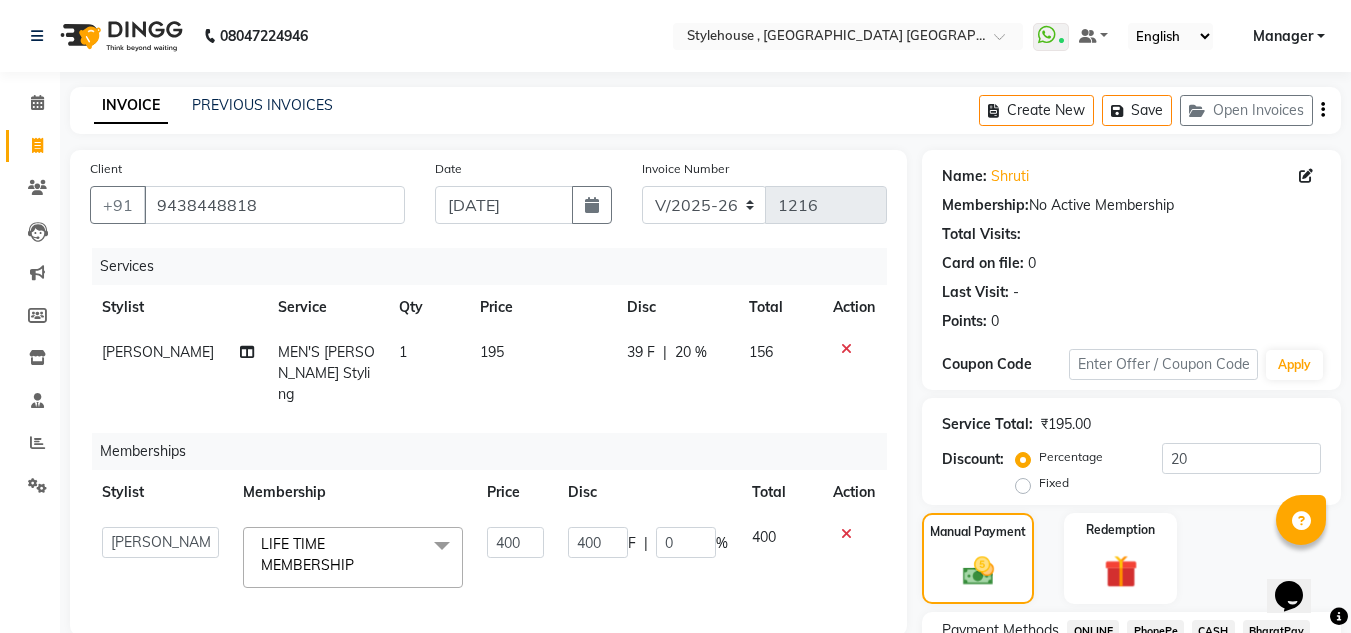 click on "Memberships" 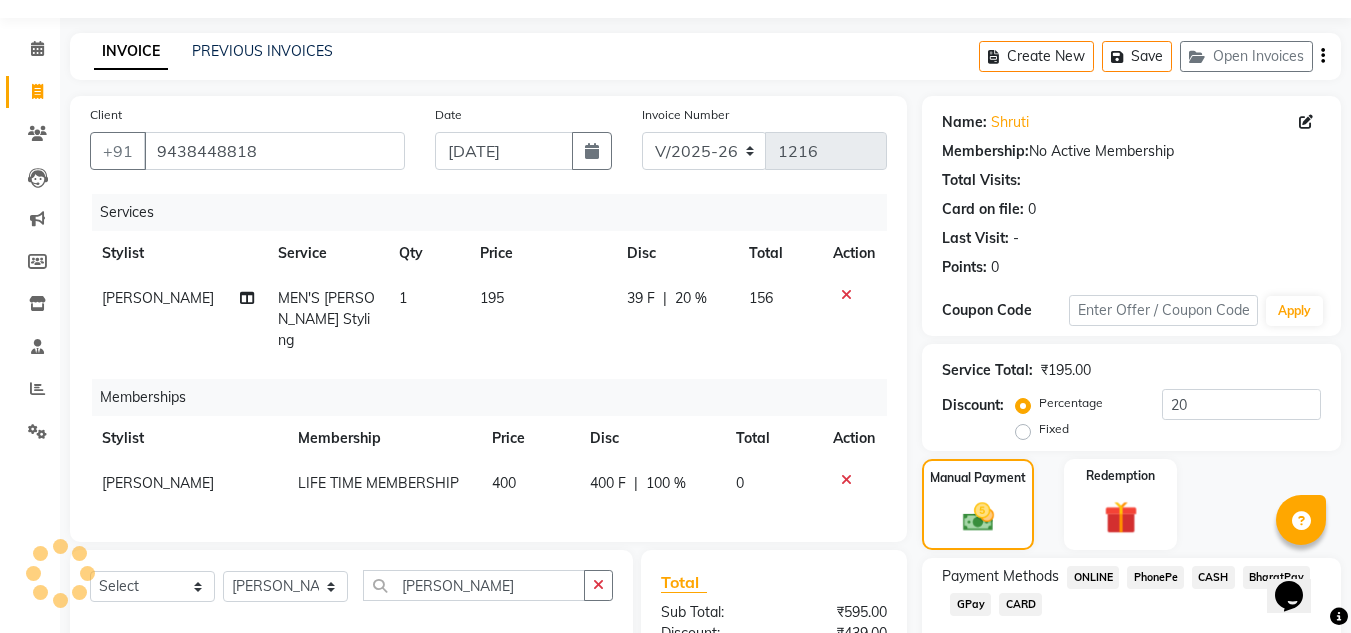 scroll, scrollTop: 331, scrollLeft: 0, axis: vertical 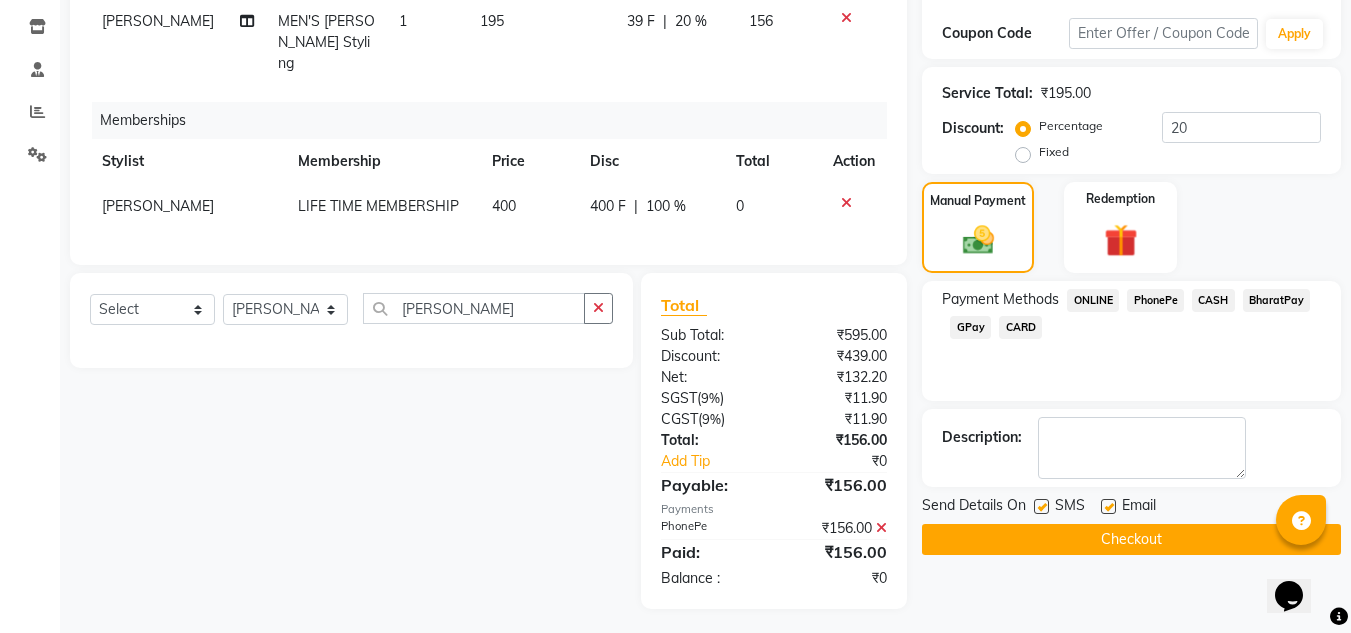 click on "Checkout" 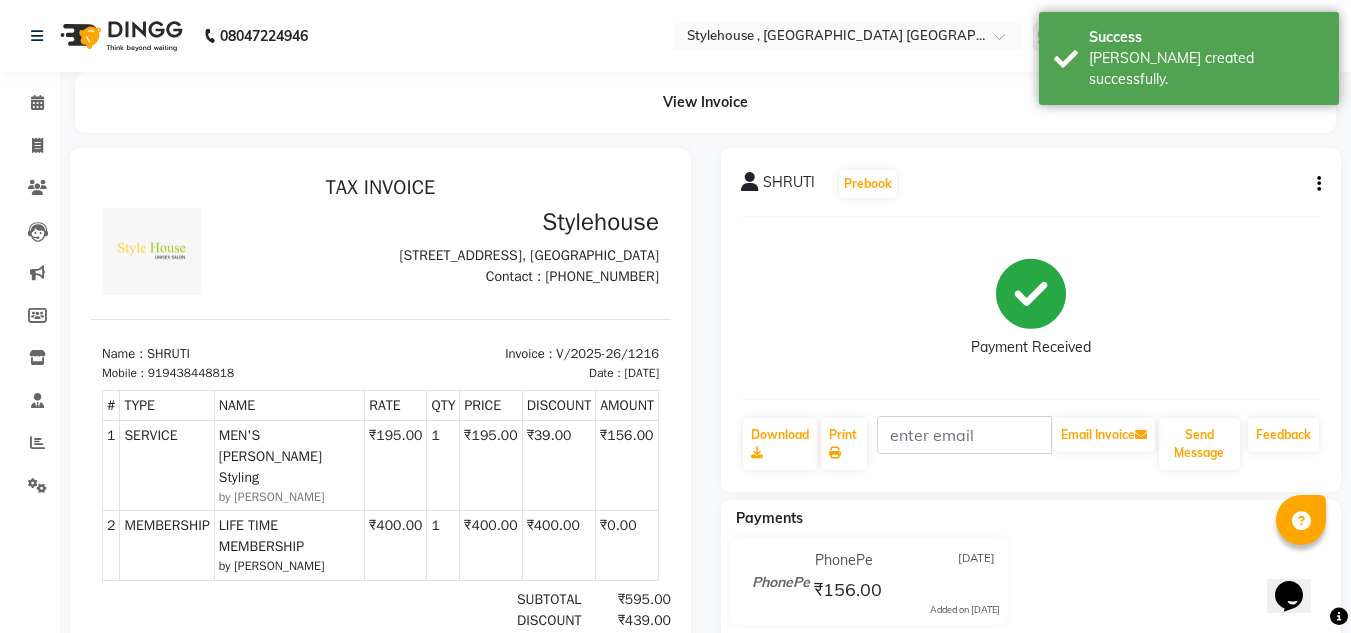 scroll, scrollTop: 0, scrollLeft: 0, axis: both 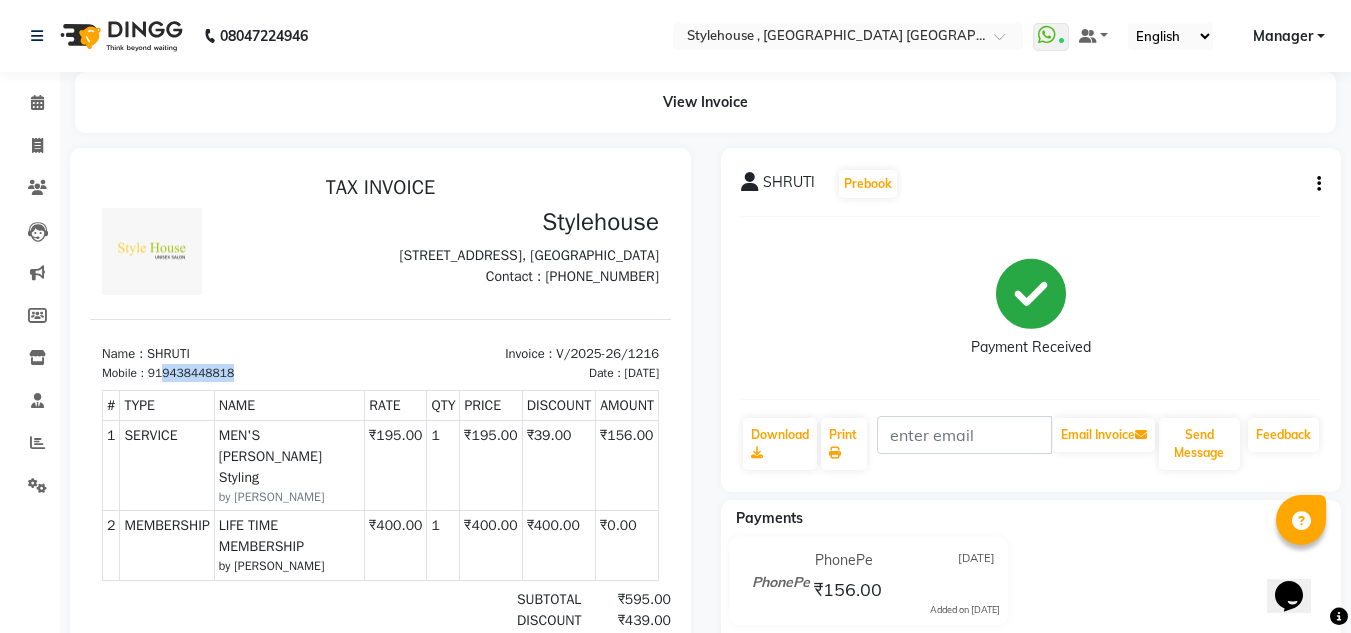 drag, startPoint x: 234, startPoint y: 406, endPoint x: 165, endPoint y: 410, distance: 69.115845 